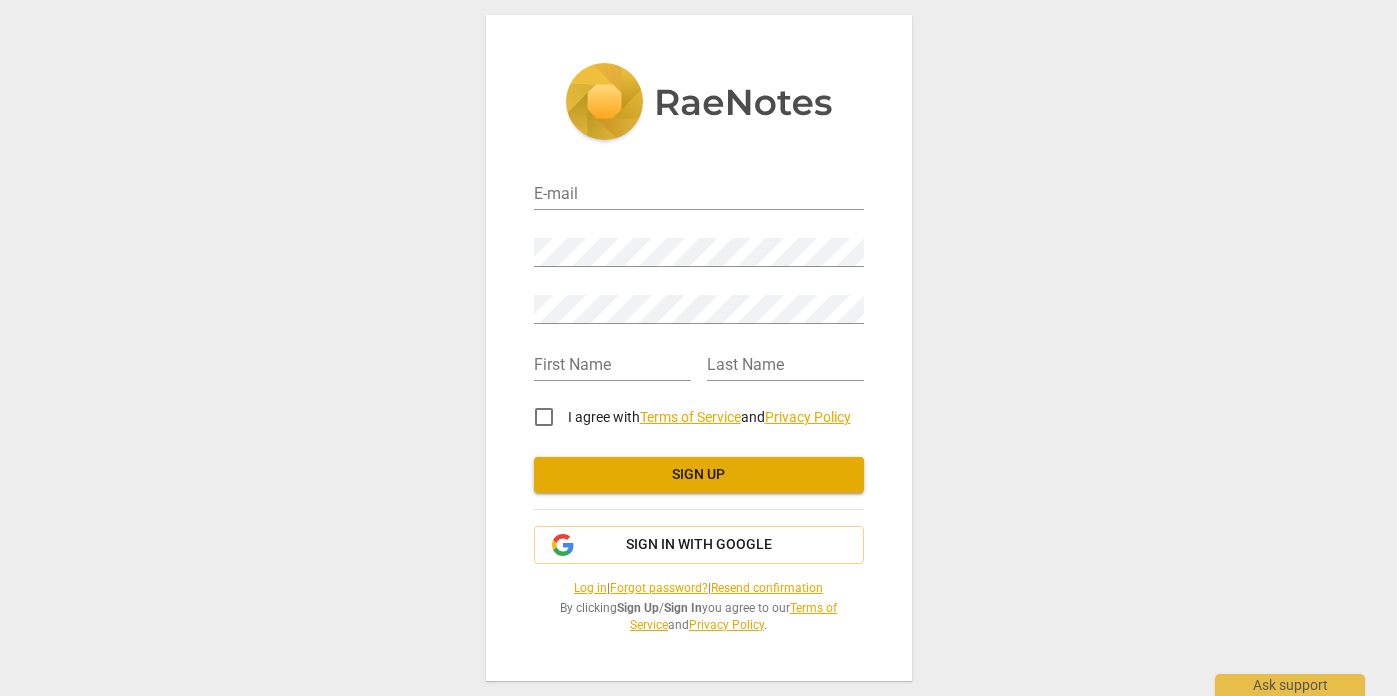 scroll, scrollTop: 0, scrollLeft: 0, axis: both 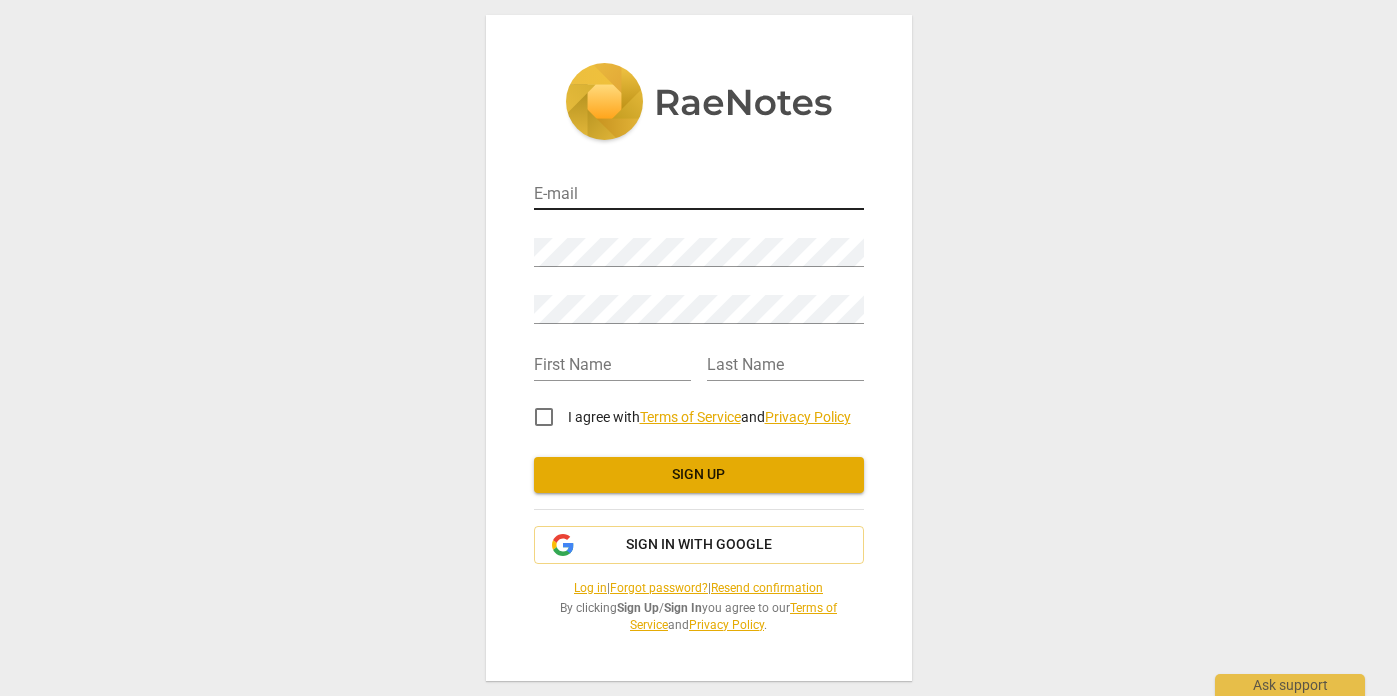 click at bounding box center [699, 195] 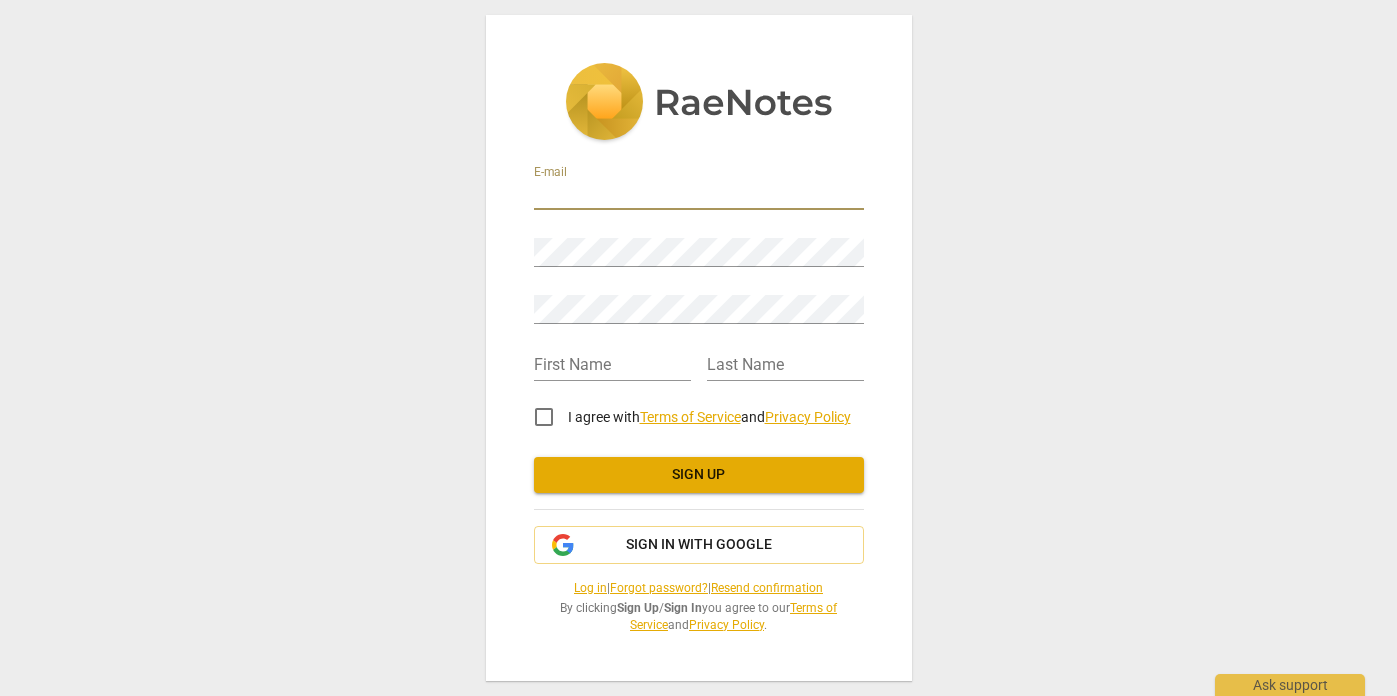 type on "[EMAIL_ADDRESS][DOMAIN_NAME]" 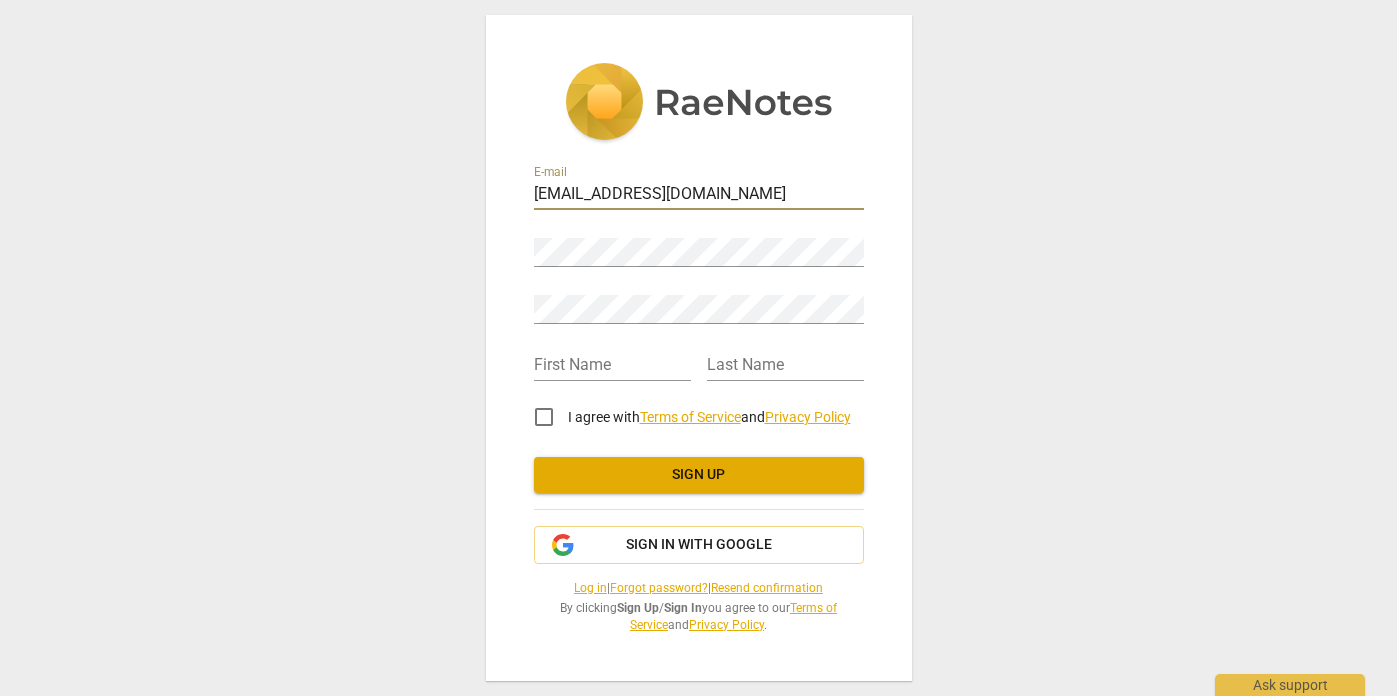 type on "[PERSON_NAME]" 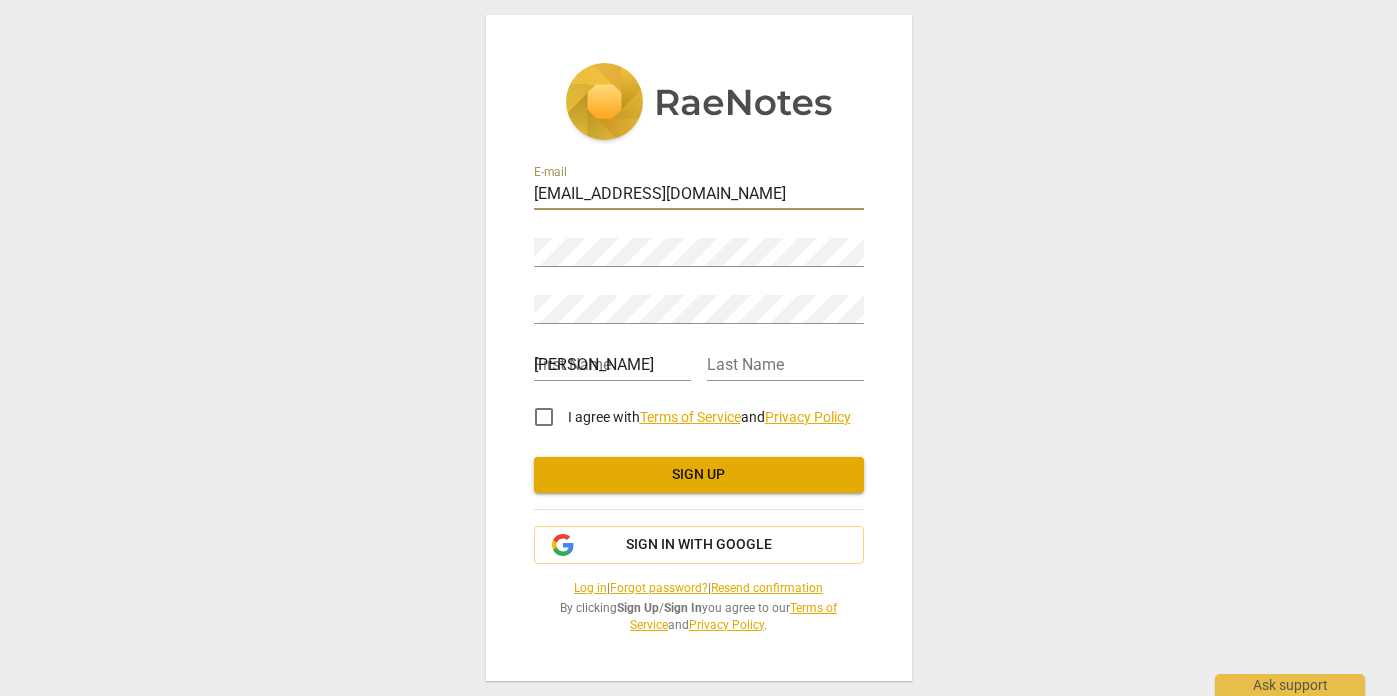 type on "Stock" 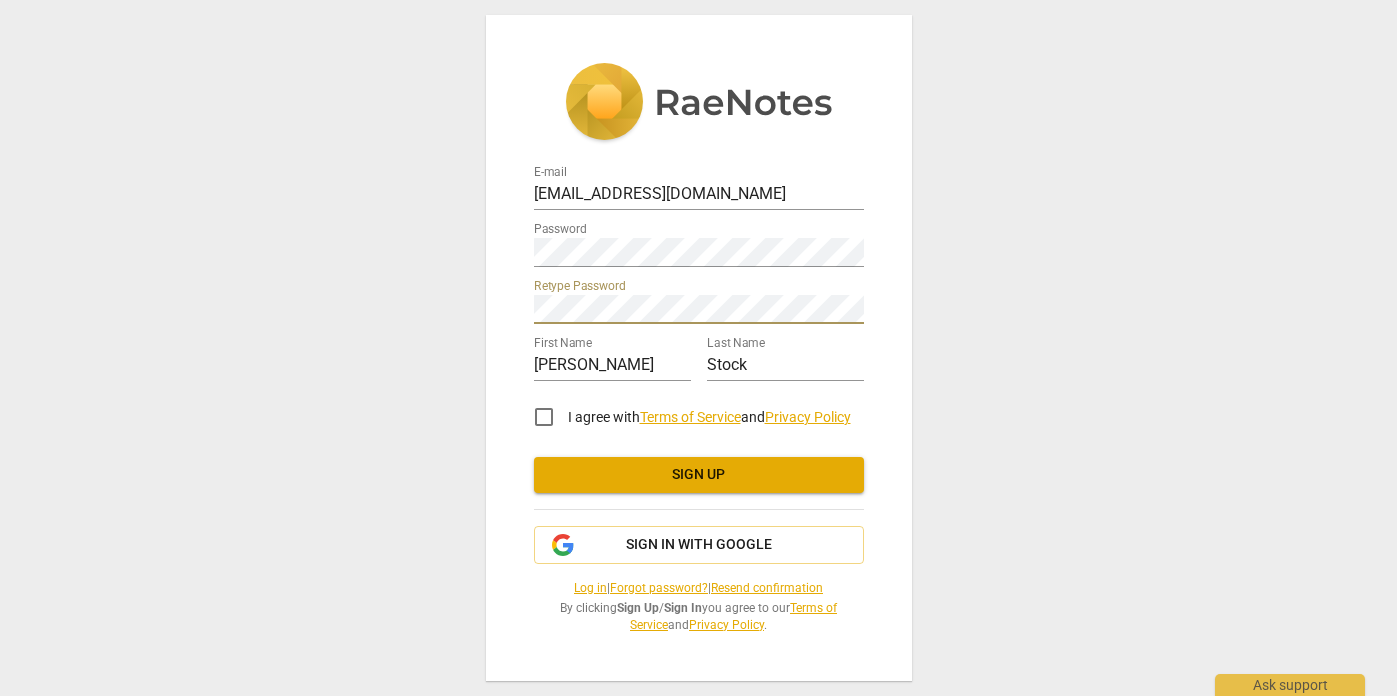 click on "I agree with  Terms of Service  and  Privacy Policy" at bounding box center (544, 417) 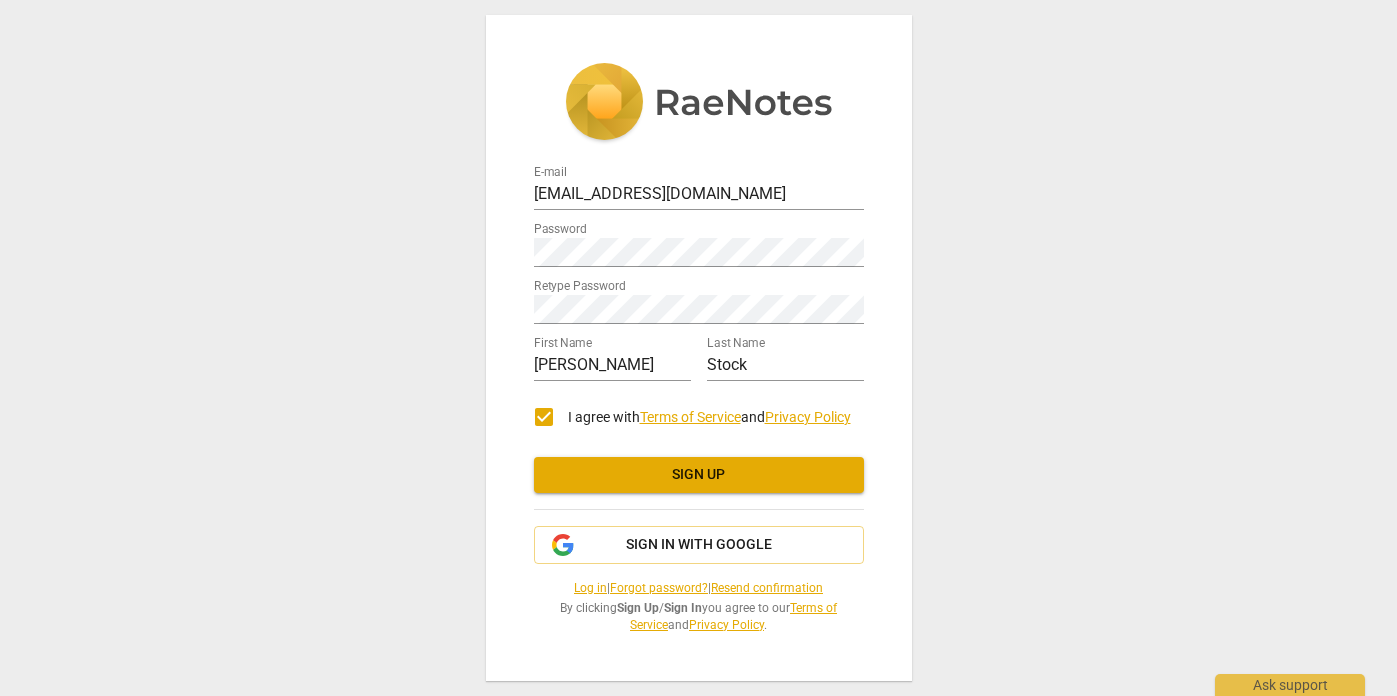 click on "Sign up" at bounding box center [699, 475] 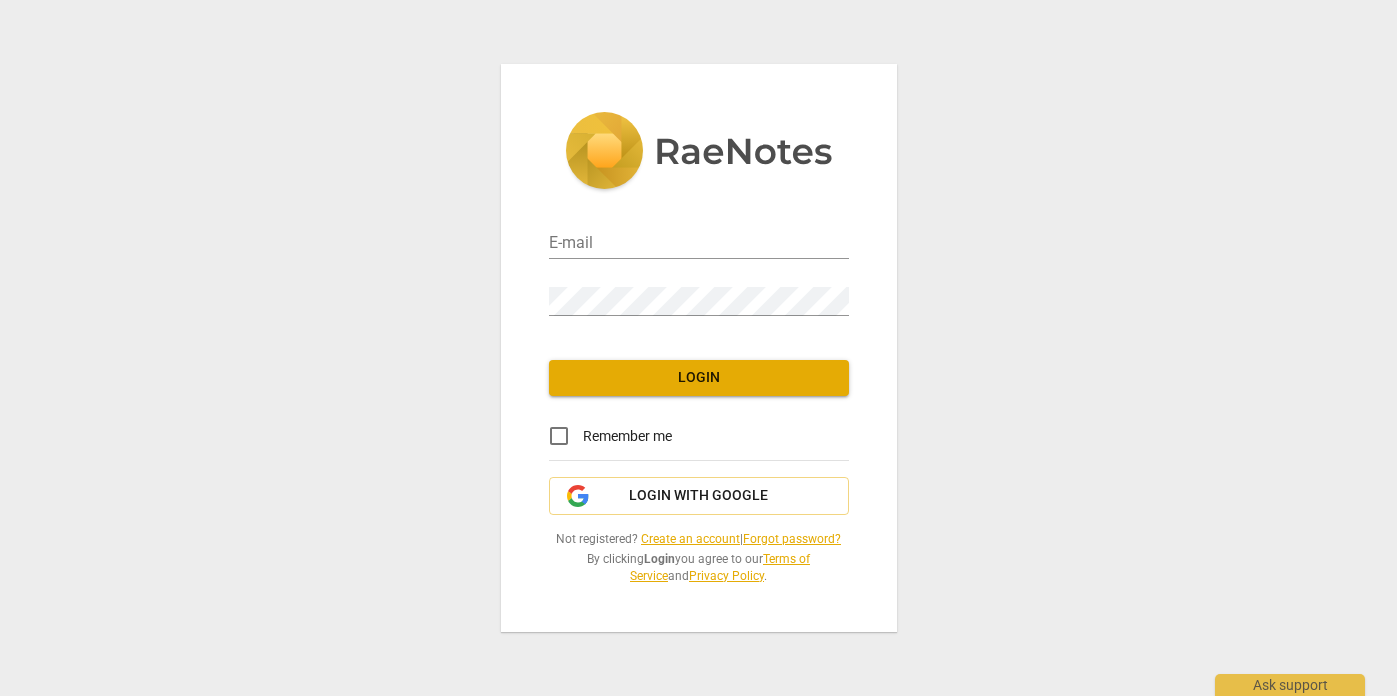 scroll, scrollTop: 0, scrollLeft: 0, axis: both 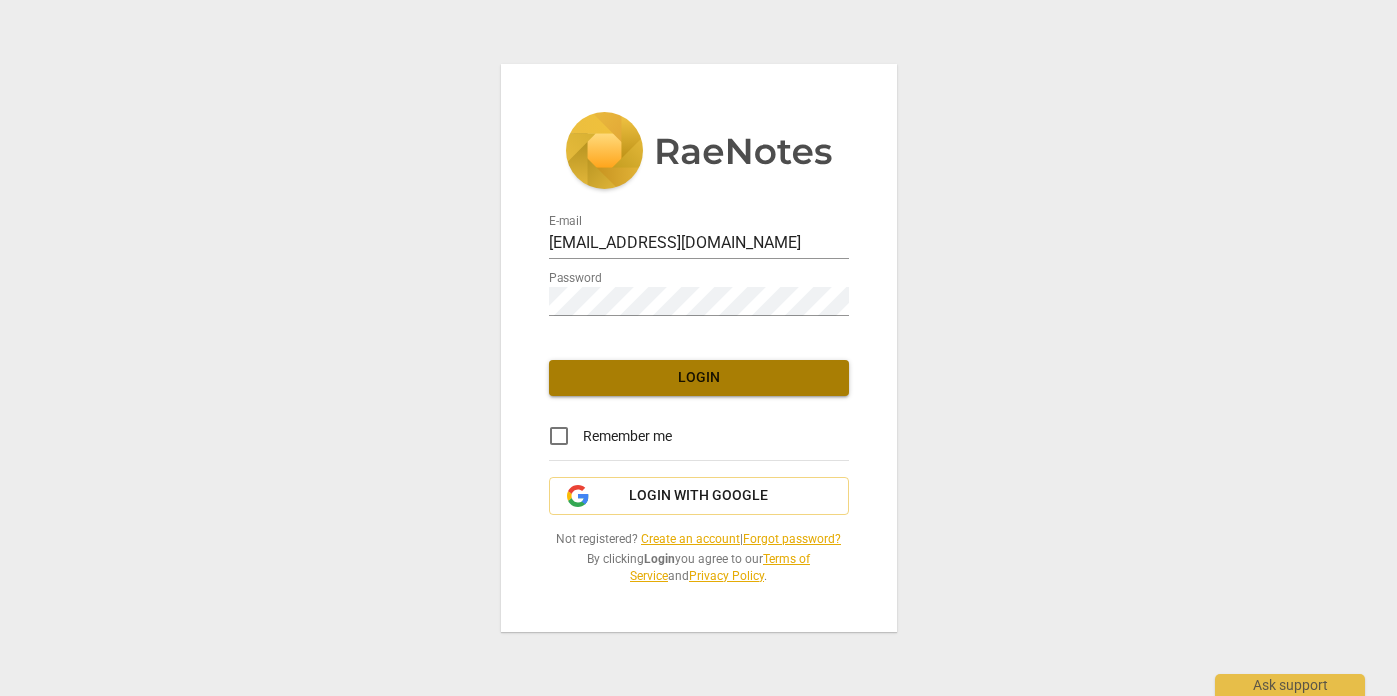 click on "Login" at bounding box center (699, 378) 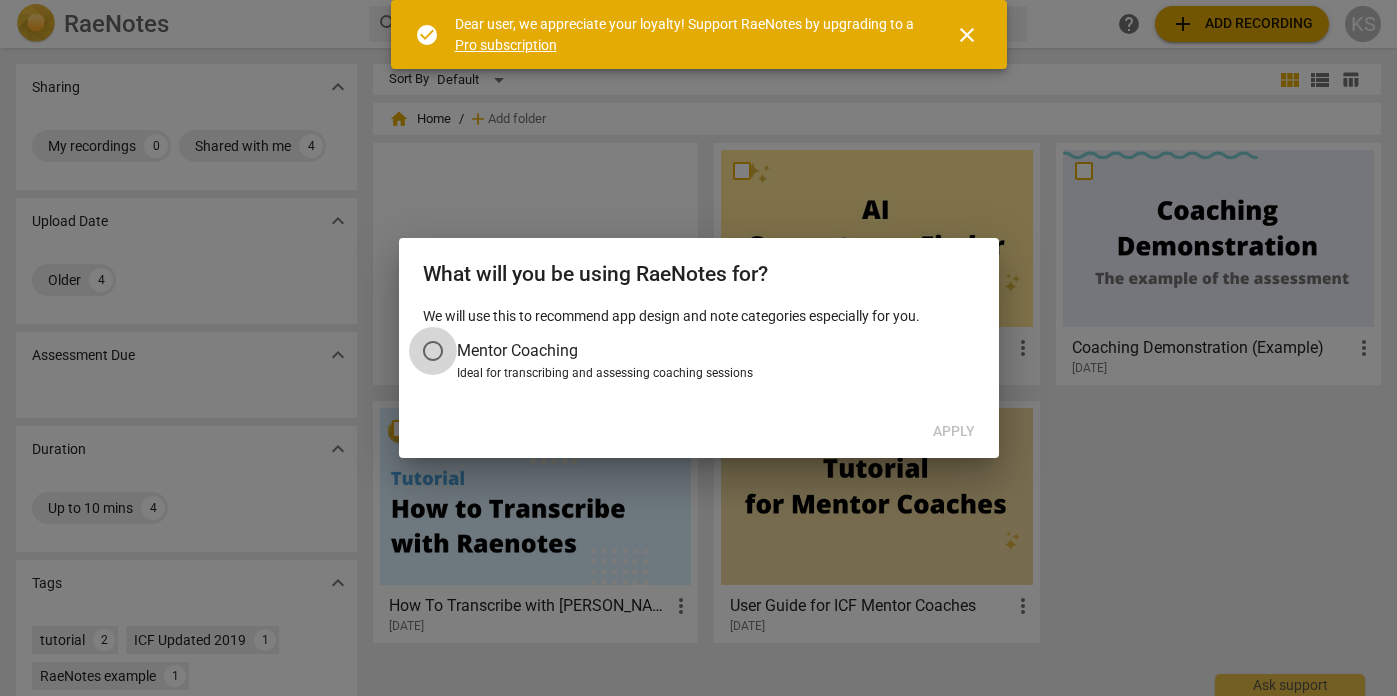 click on "Mentor Coaching" at bounding box center [433, 351] 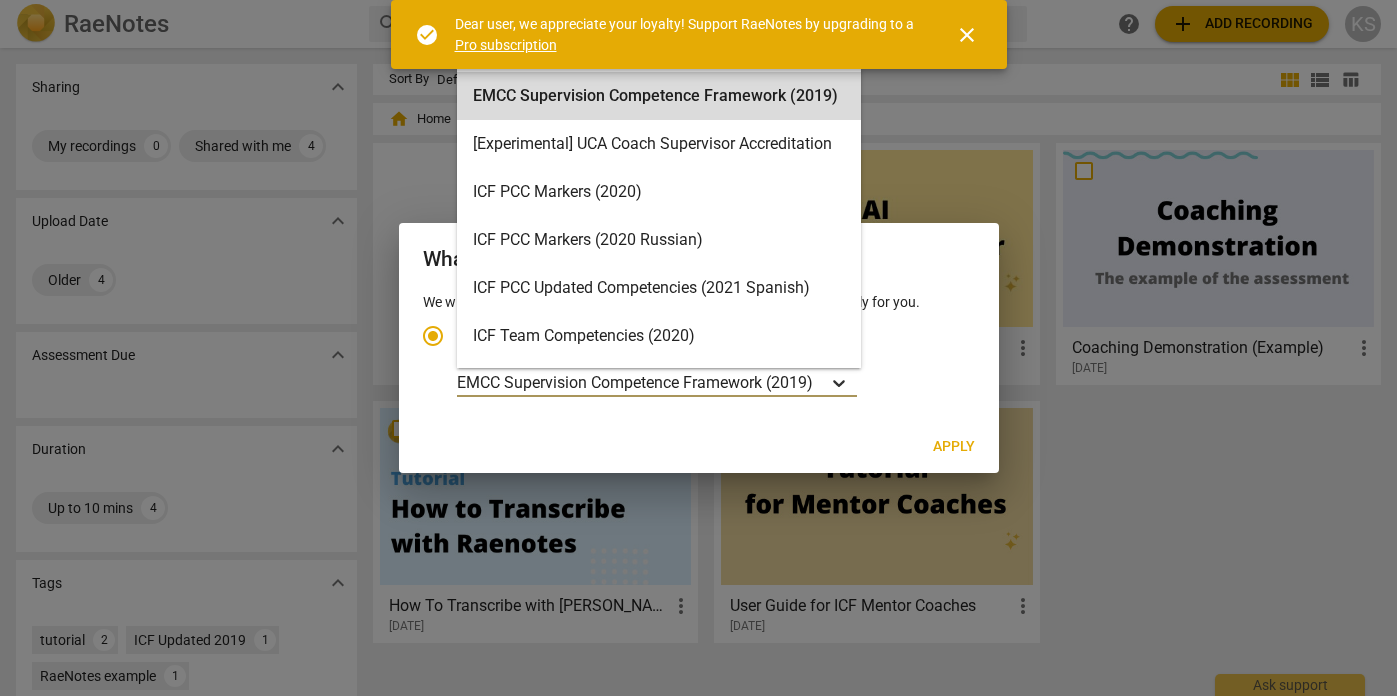 click 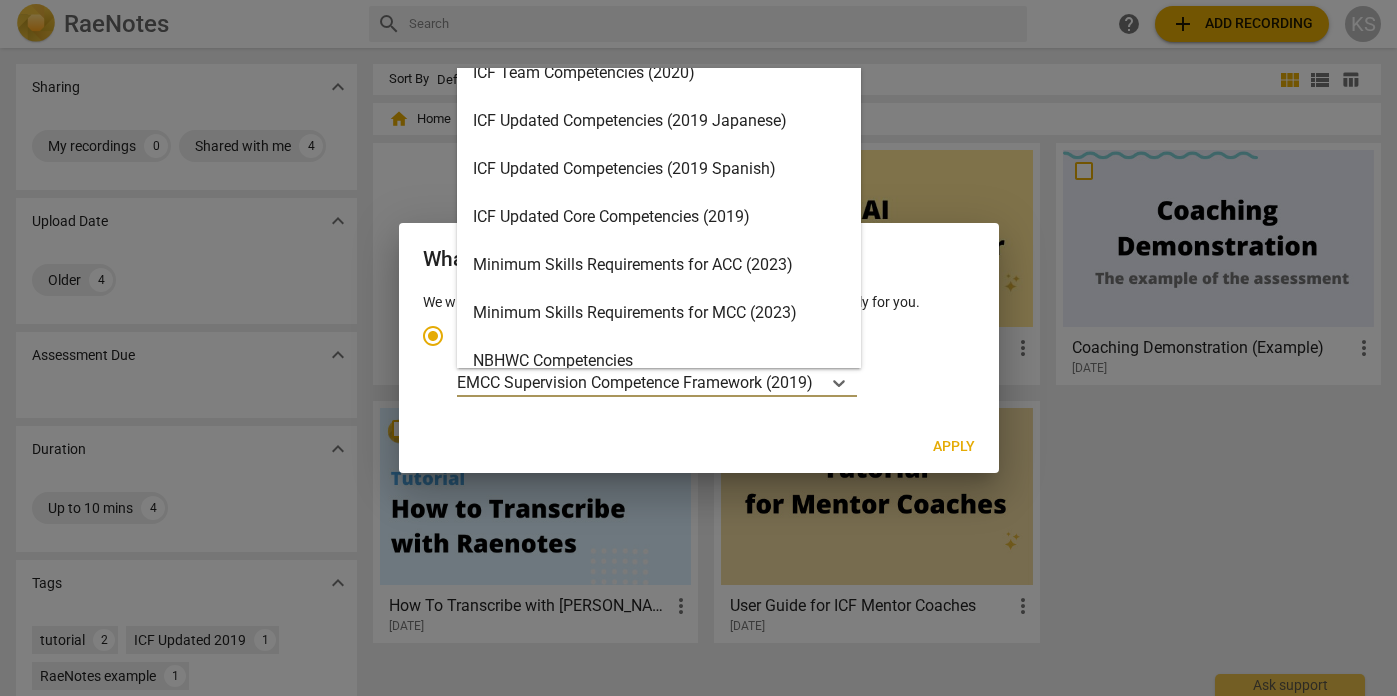 scroll, scrollTop: 286, scrollLeft: 0, axis: vertical 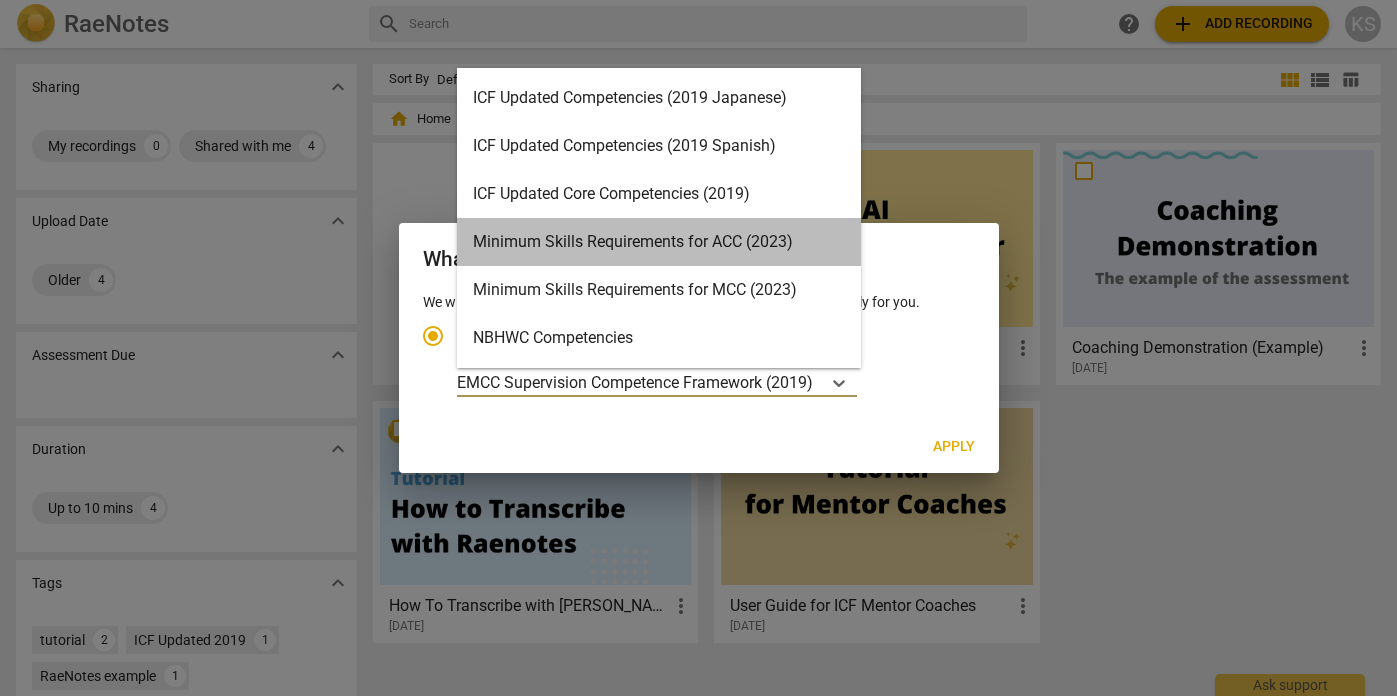 click on "Minimum Skills Requirements for ACC (2023)" at bounding box center (659, 242) 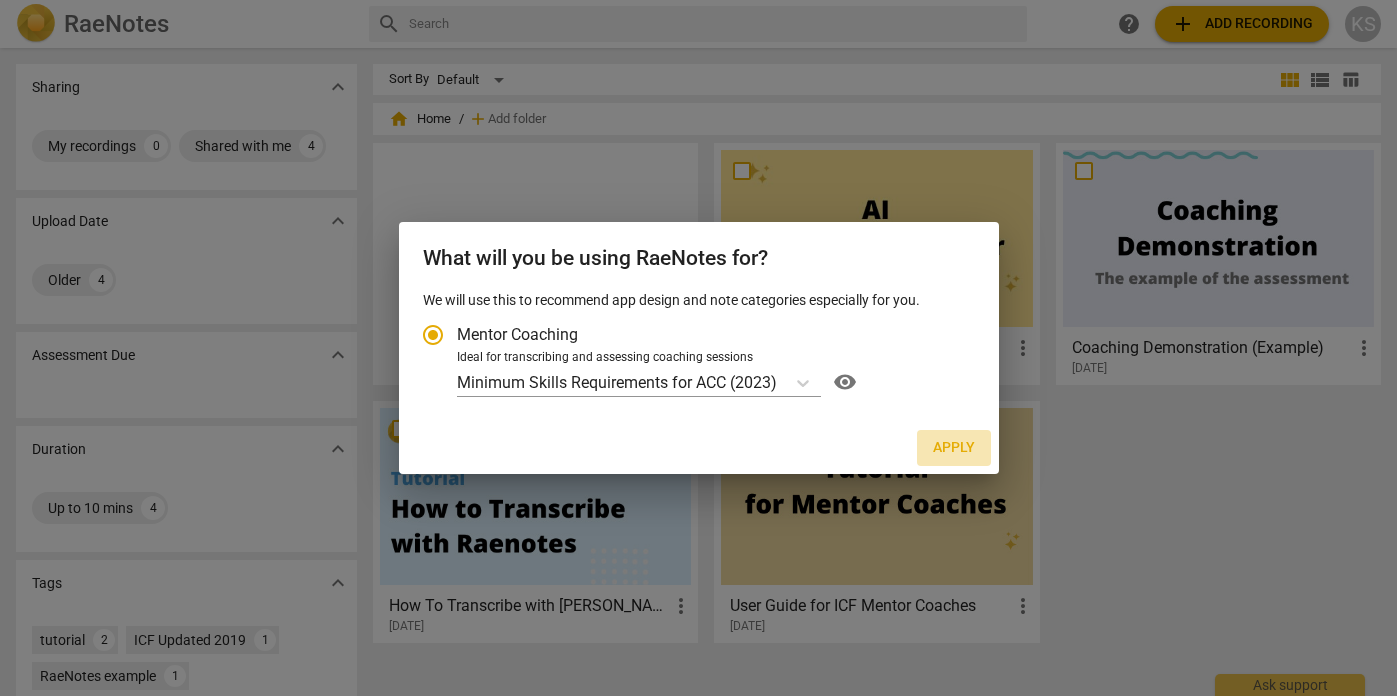 click on "Apply" at bounding box center [954, 448] 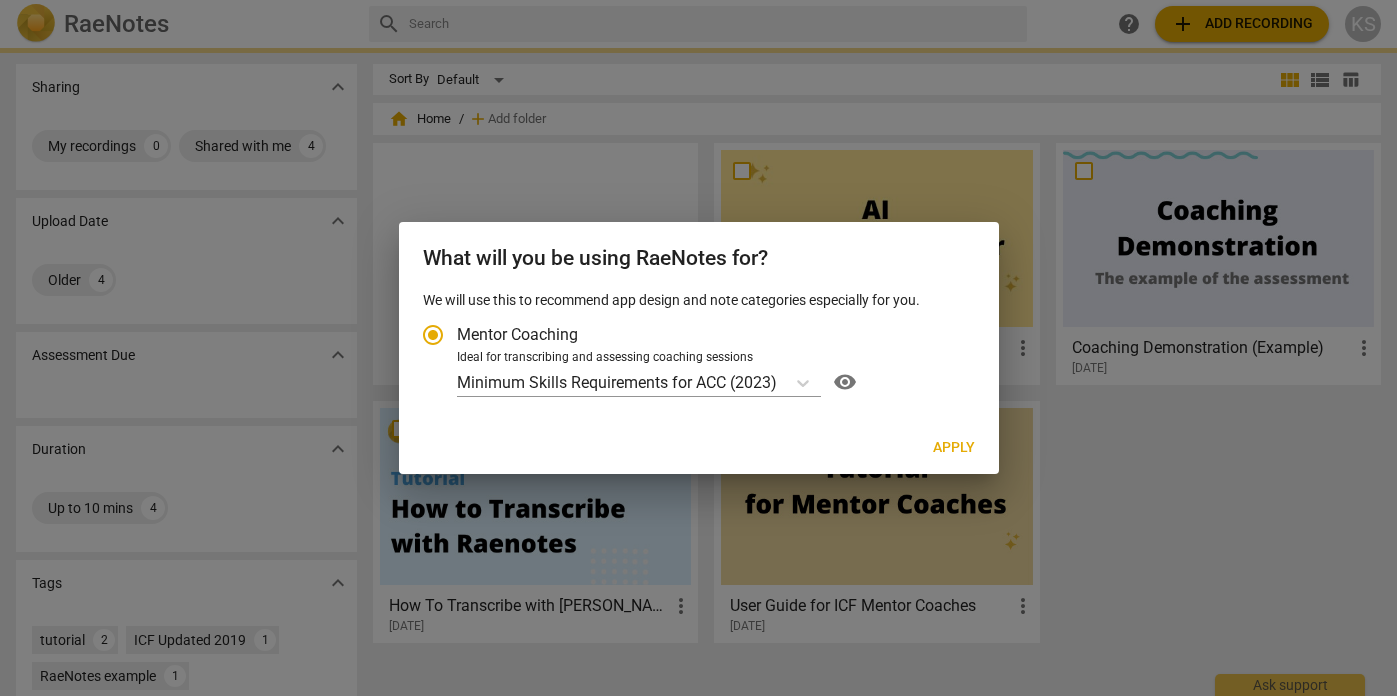 radio on "false" 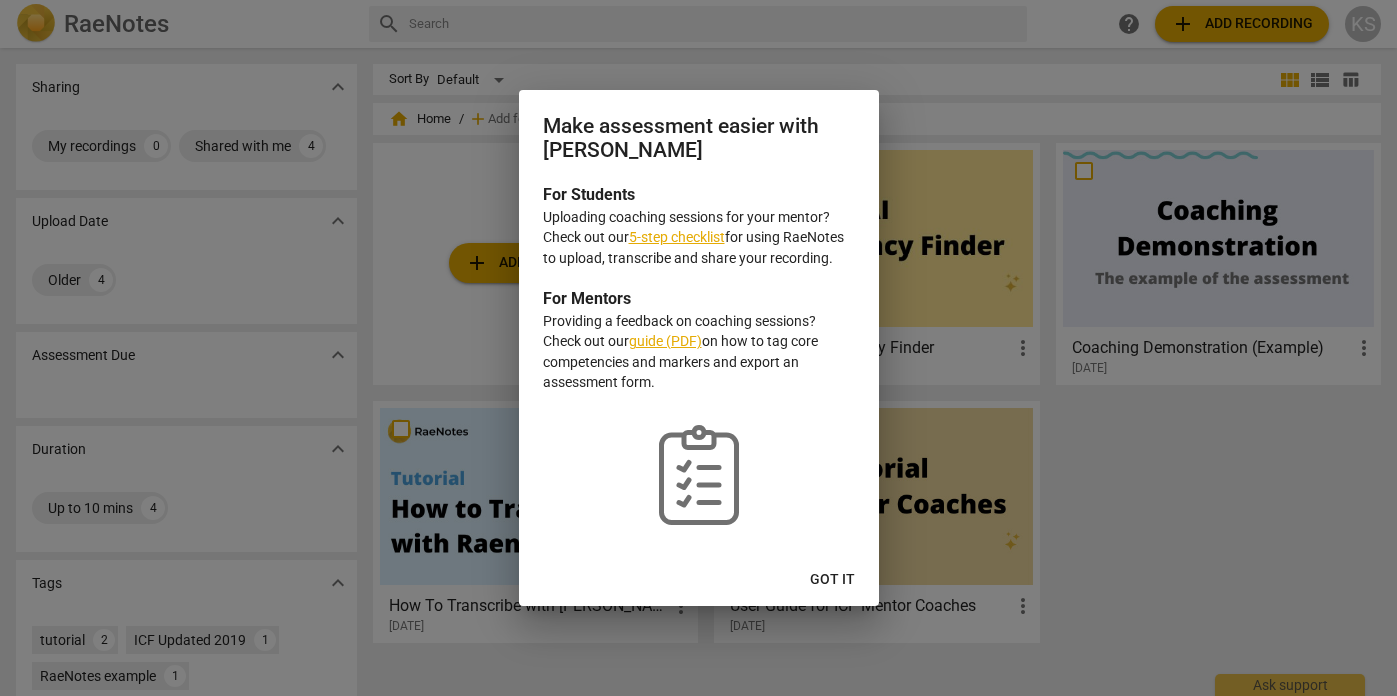 click on "Got it" at bounding box center [832, 580] 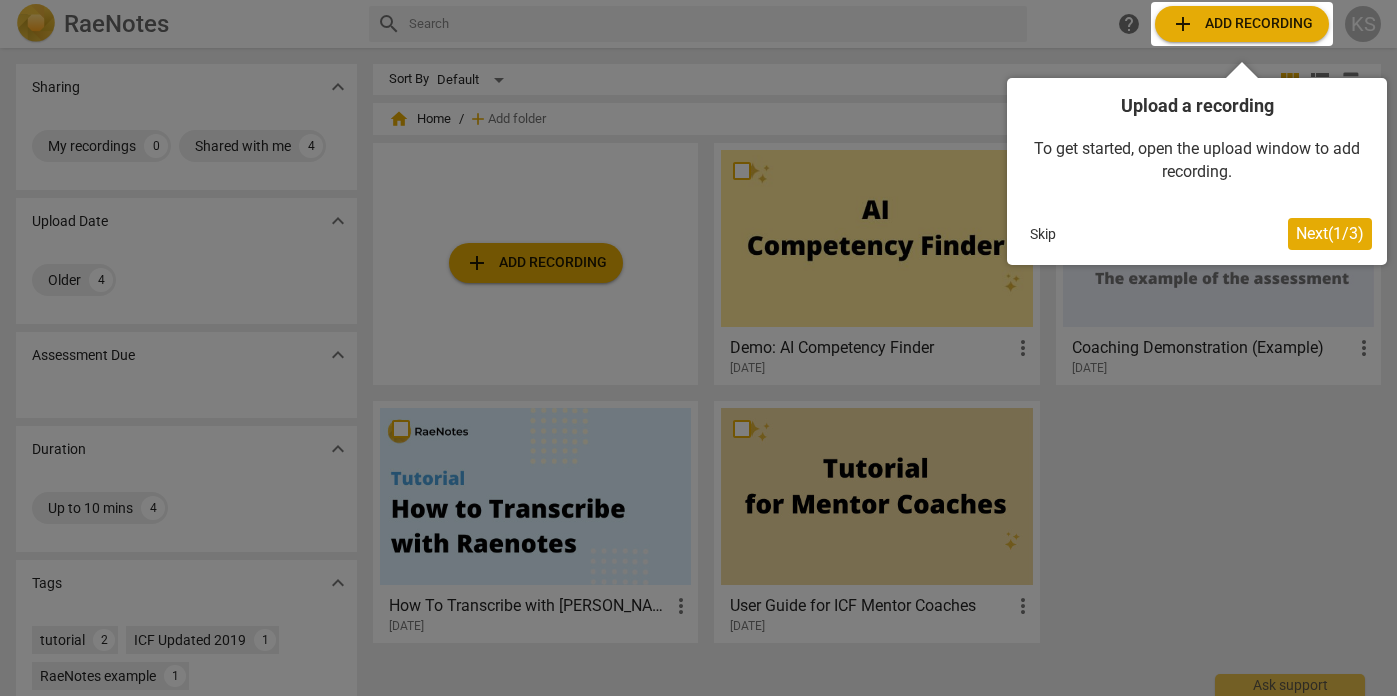 click at bounding box center (1242, 24) 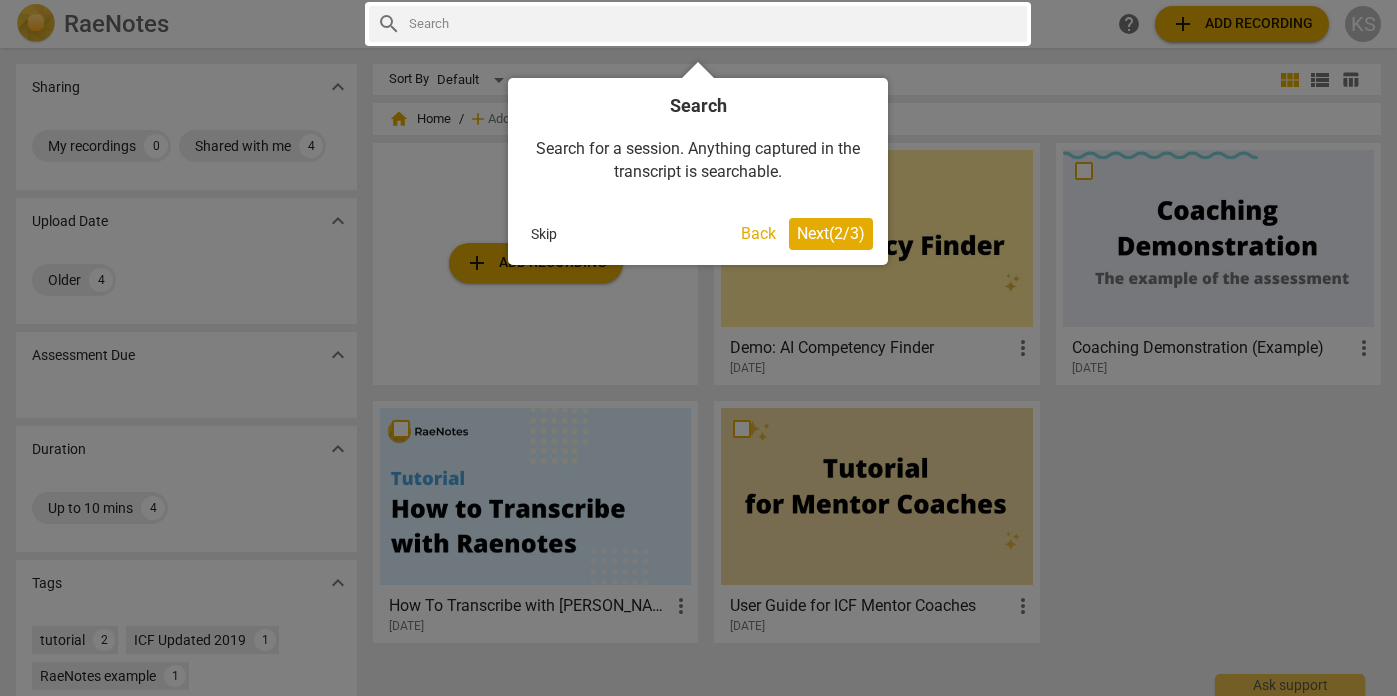 click on "Next  ( 2 / 3 )" at bounding box center [831, 233] 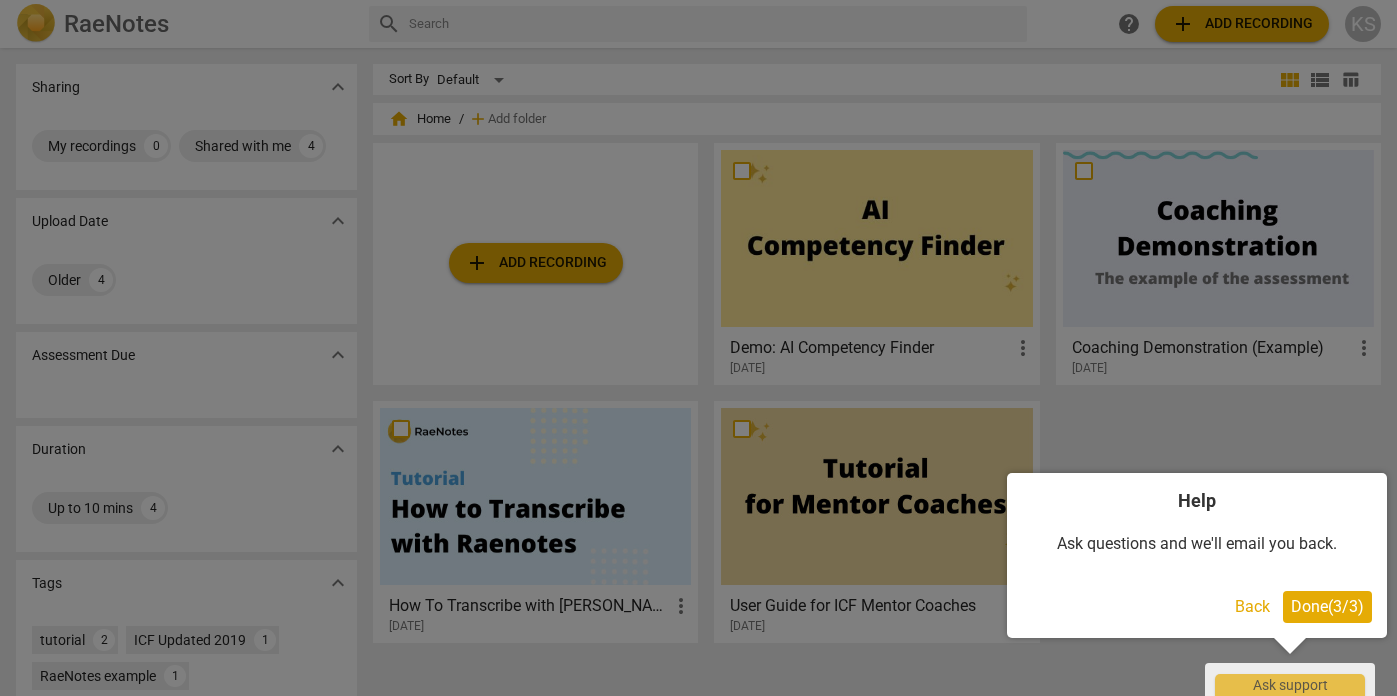 click on "Back" at bounding box center (1252, 607) 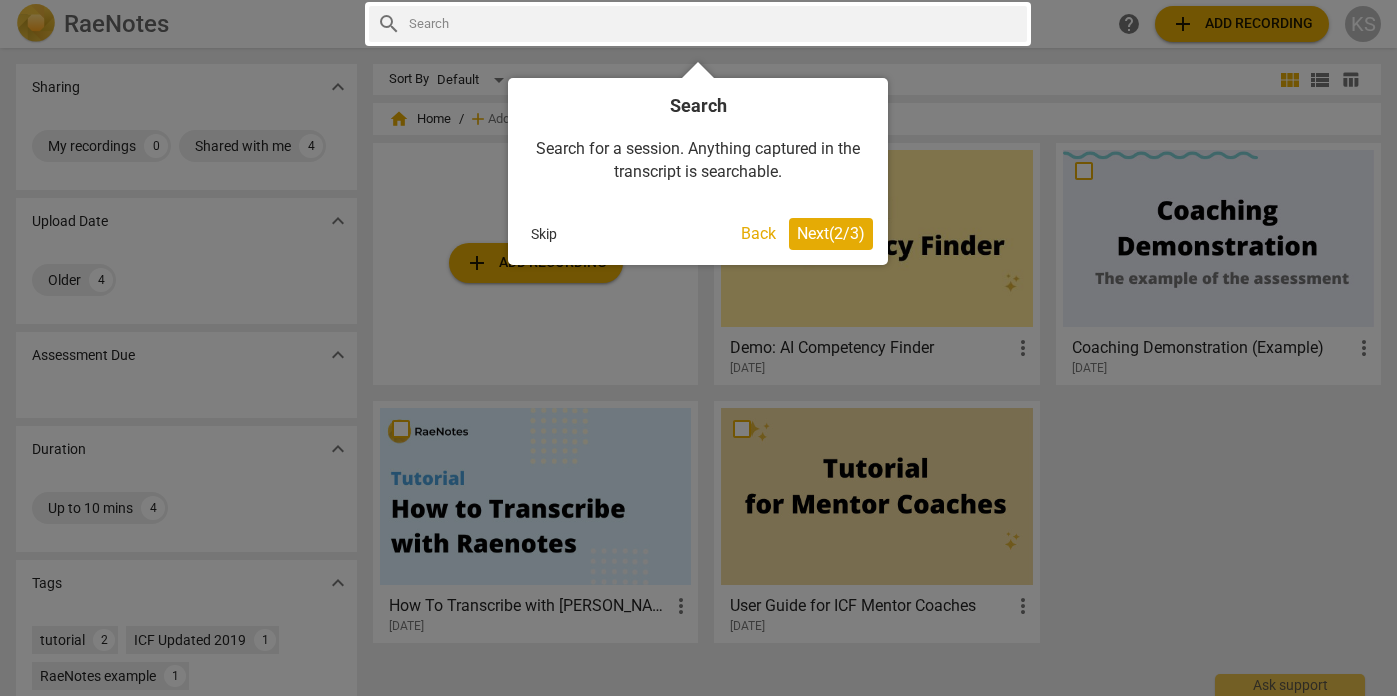 click at bounding box center [698, 348] 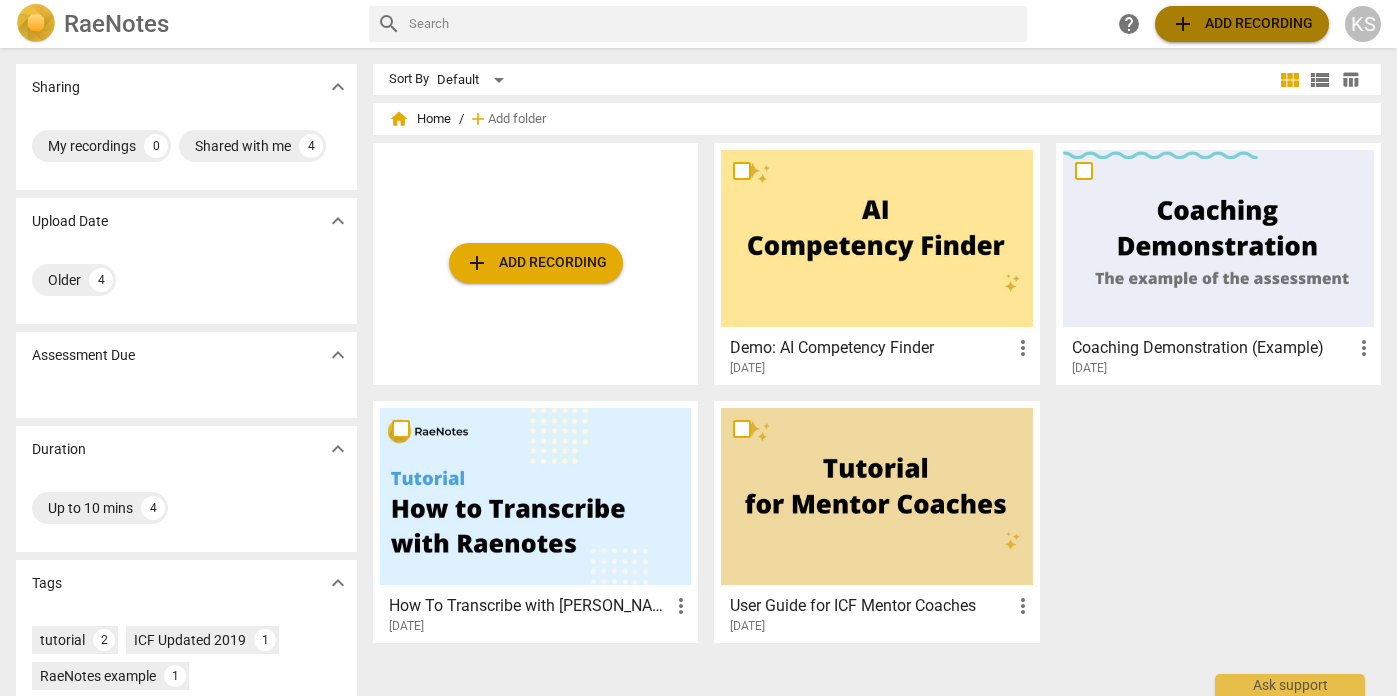 click on "add   Add recording" at bounding box center (1242, 24) 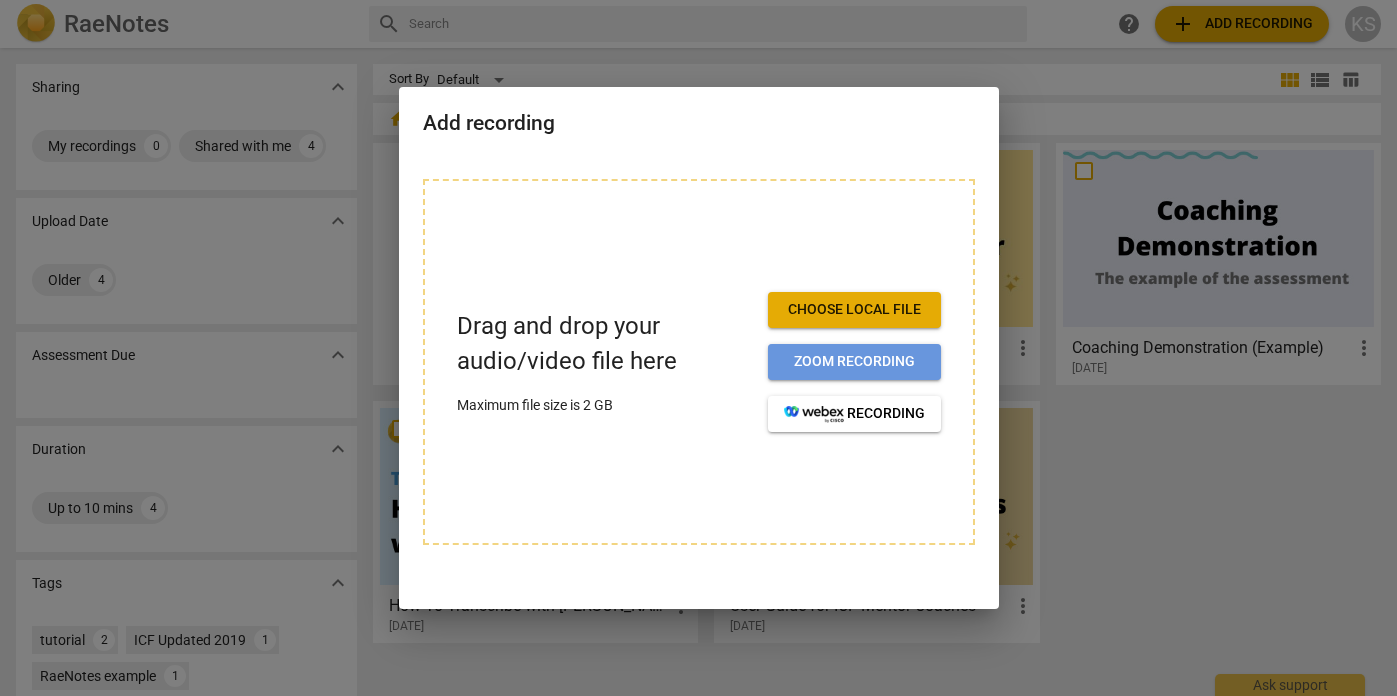 click on "Zoom recording" at bounding box center (854, 362) 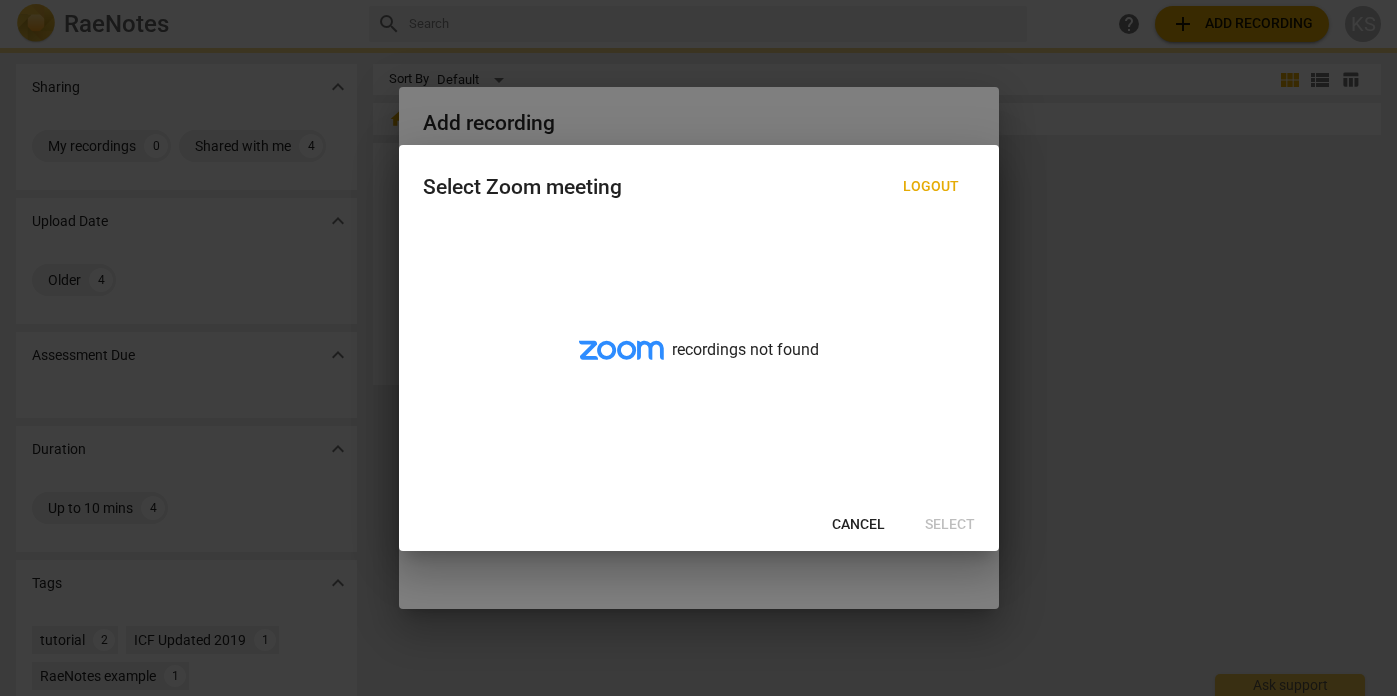 scroll, scrollTop: 0, scrollLeft: 0, axis: both 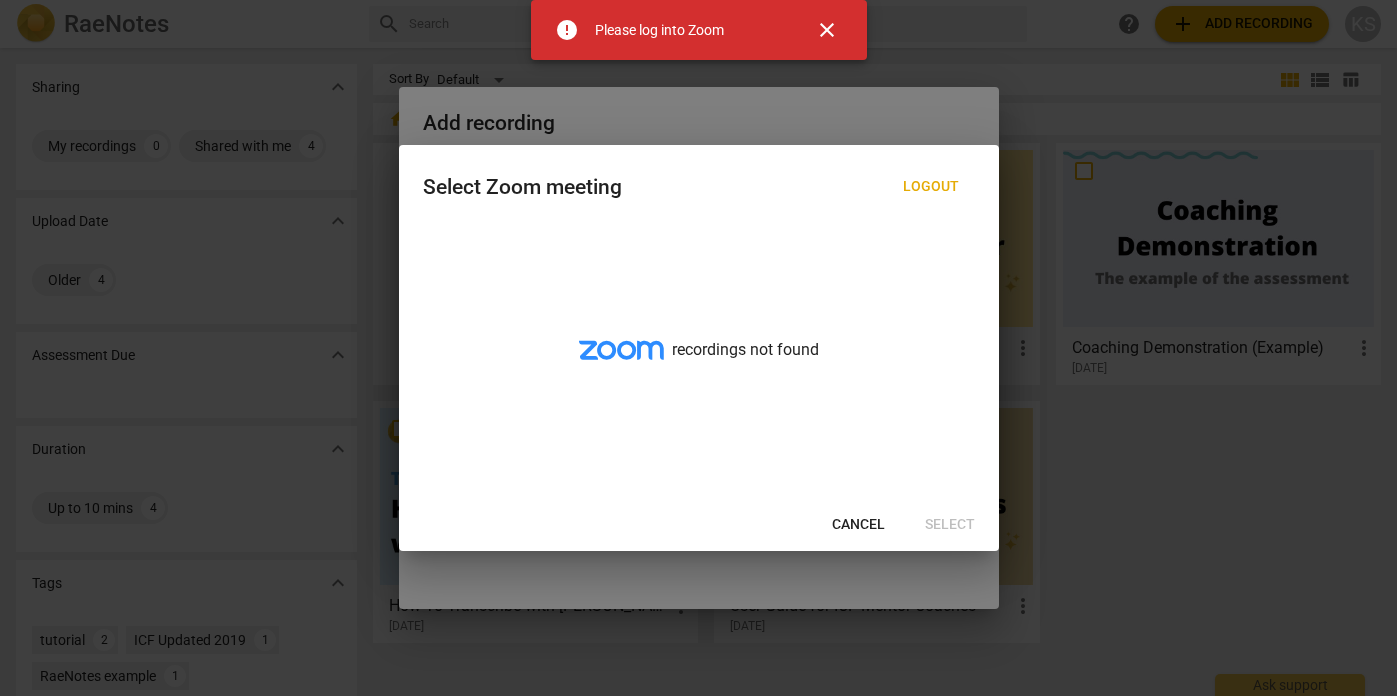 click on "close" at bounding box center (827, 30) 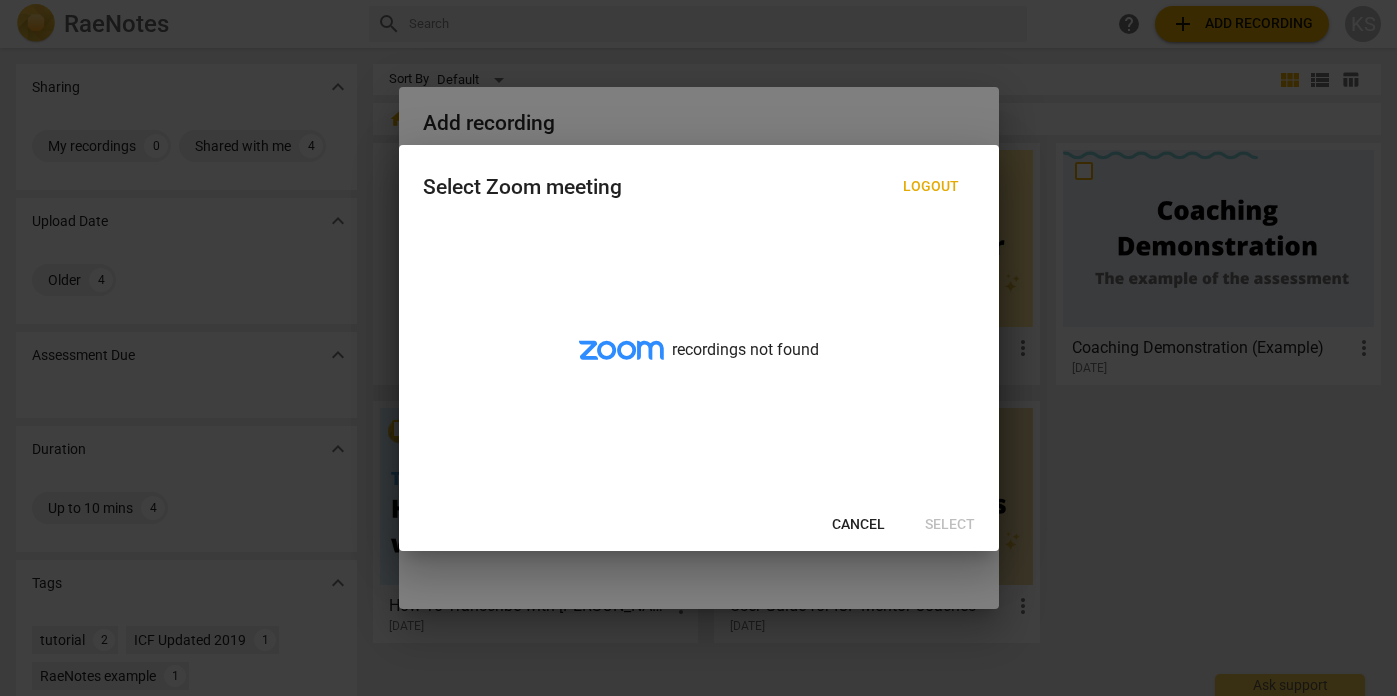 click on "Cancel" at bounding box center (858, 525) 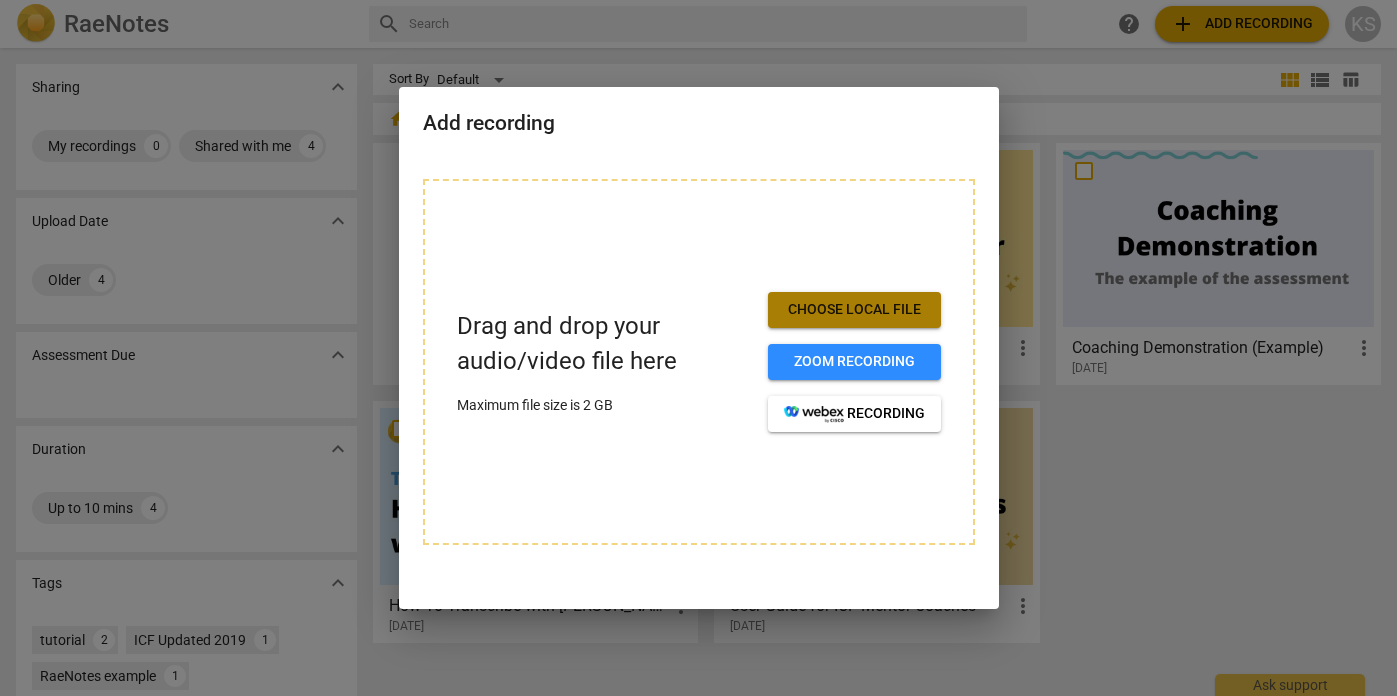 click on "Choose local file" at bounding box center (854, 310) 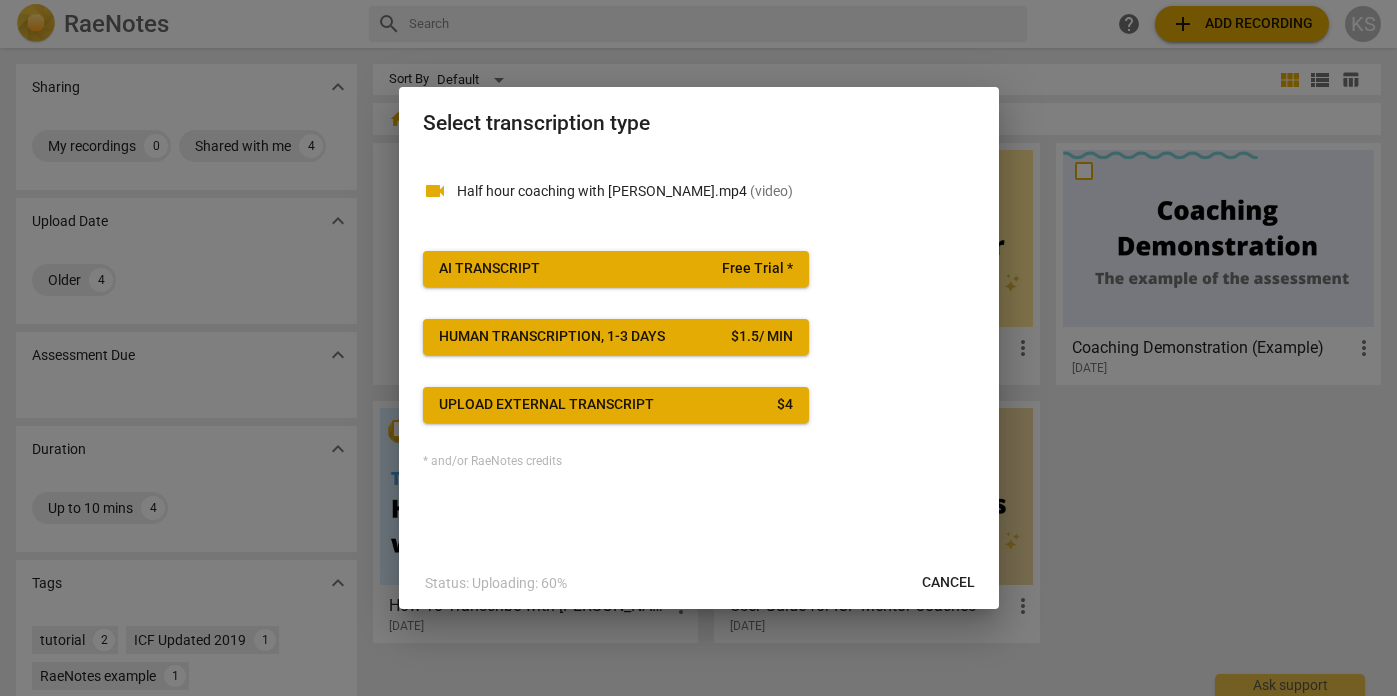 click on "Free Trial *" at bounding box center (757, 269) 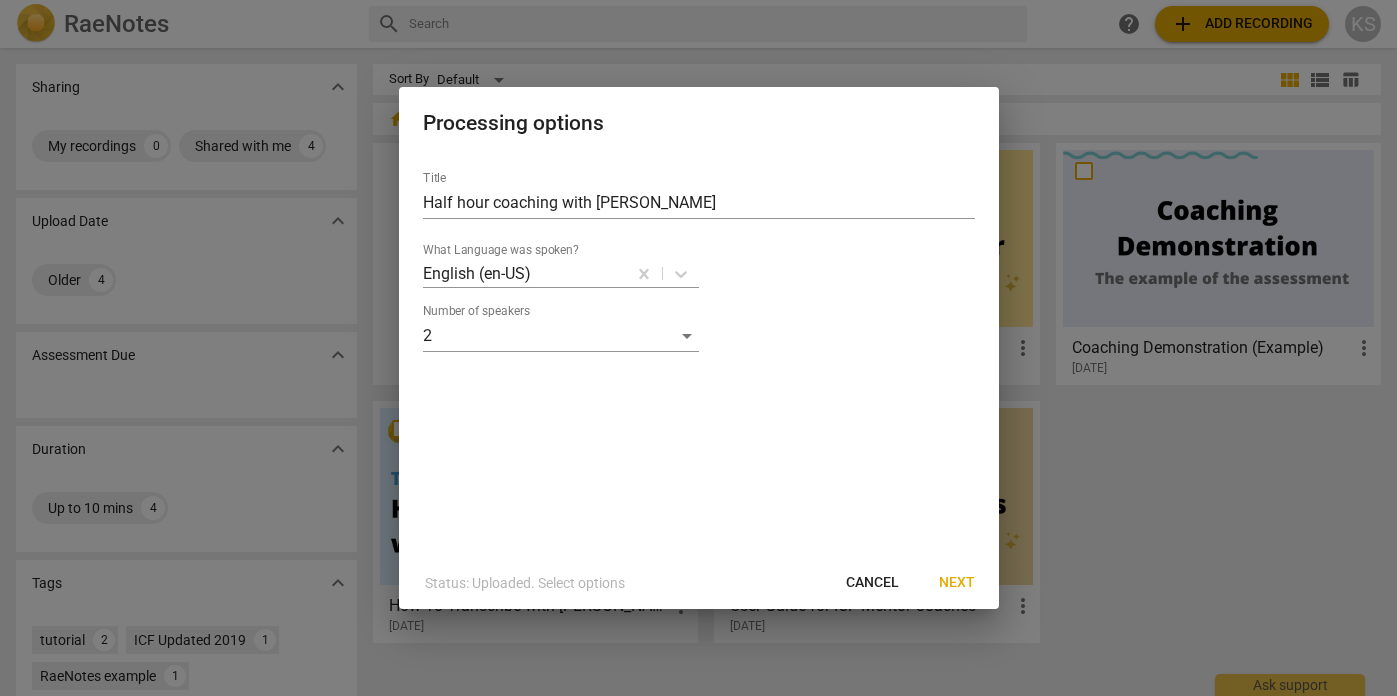 click on "Next" at bounding box center [957, 583] 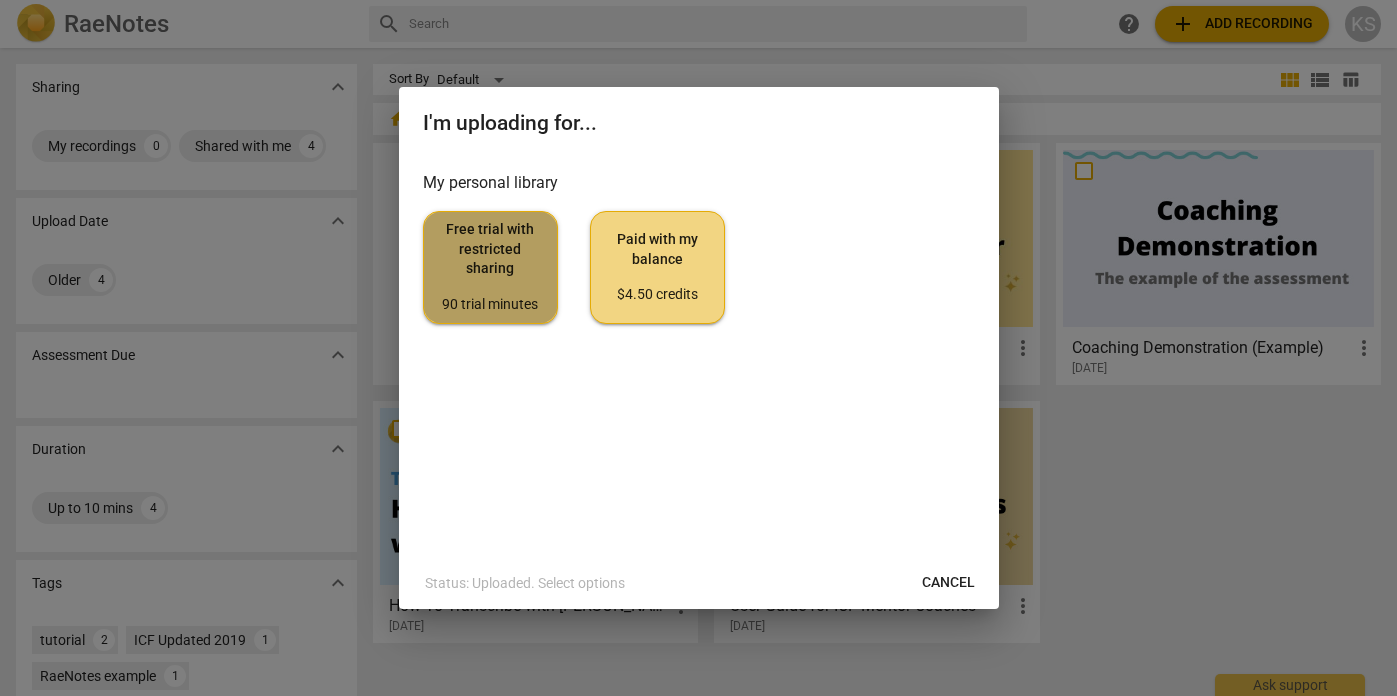 click on "Free trial with restricted sharing 90 trial minutes" at bounding box center [490, 267] 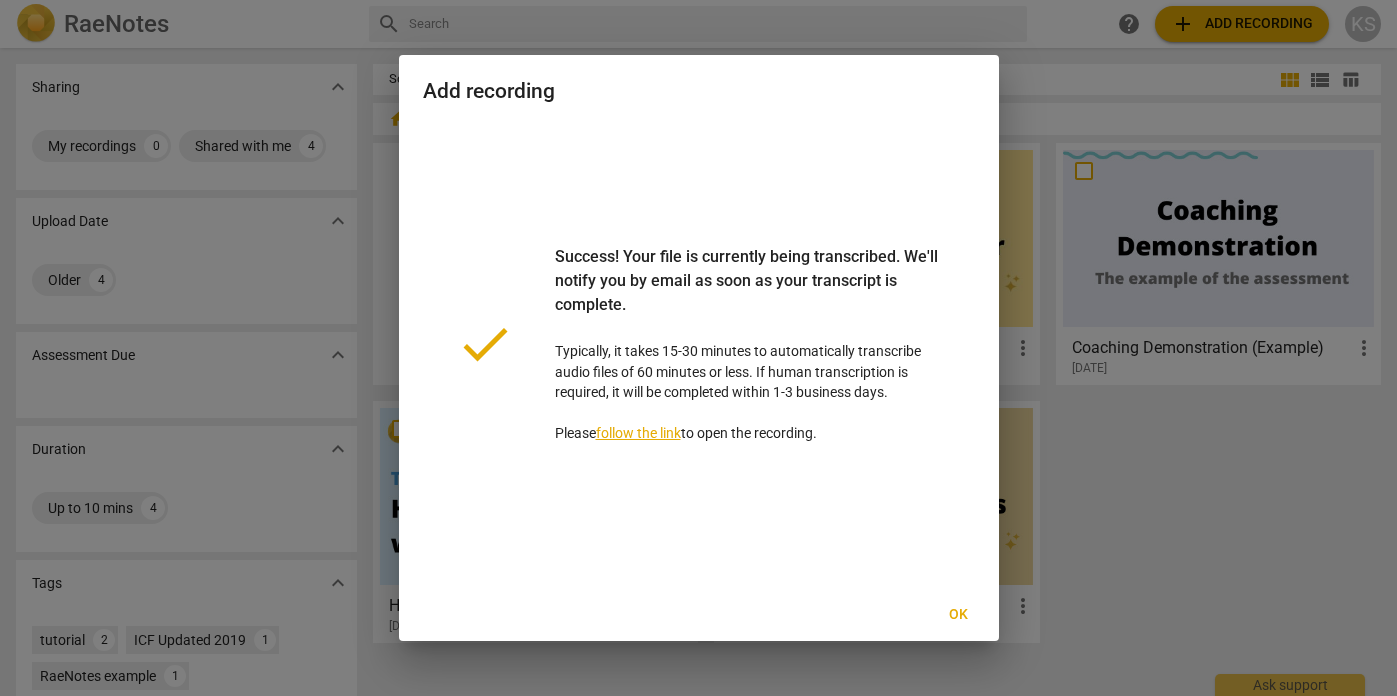 click on "follow the link" at bounding box center [638, 433] 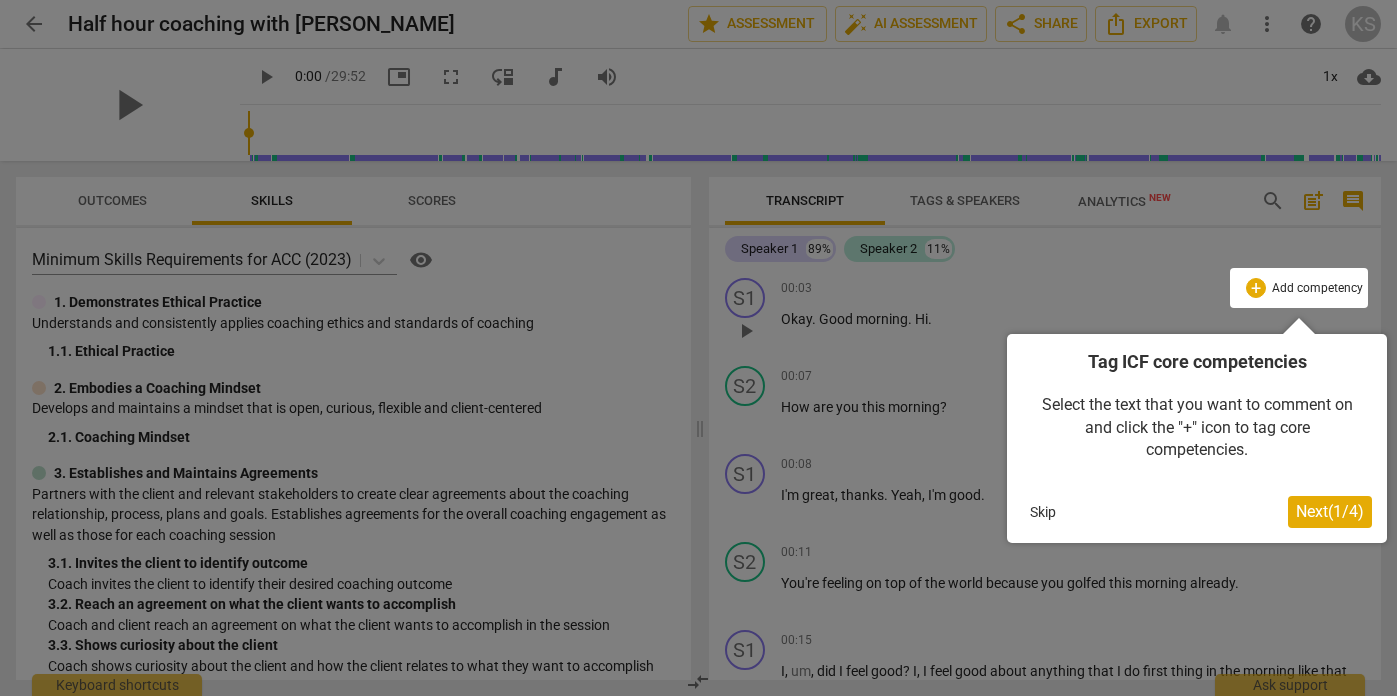 click on "Next  ( 1 / 4 )" at bounding box center (1330, 511) 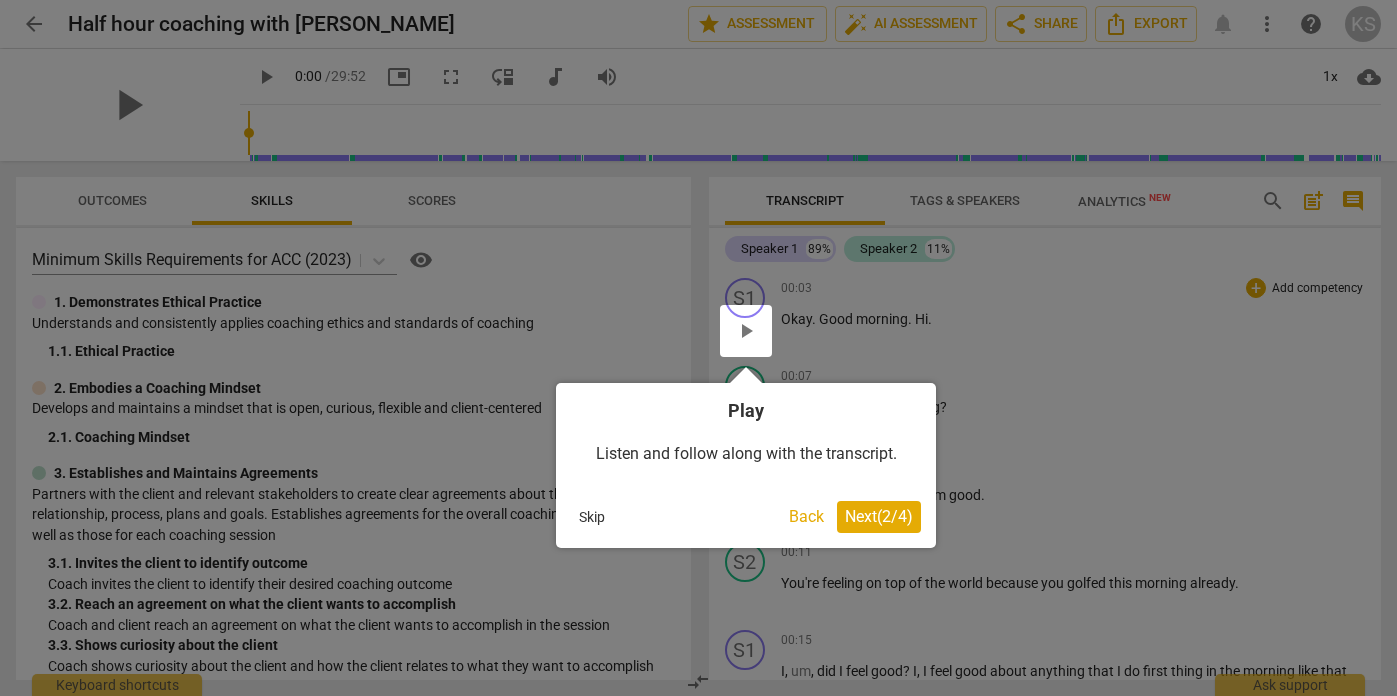 click on "Next  ( 2 / 4 )" at bounding box center (879, 516) 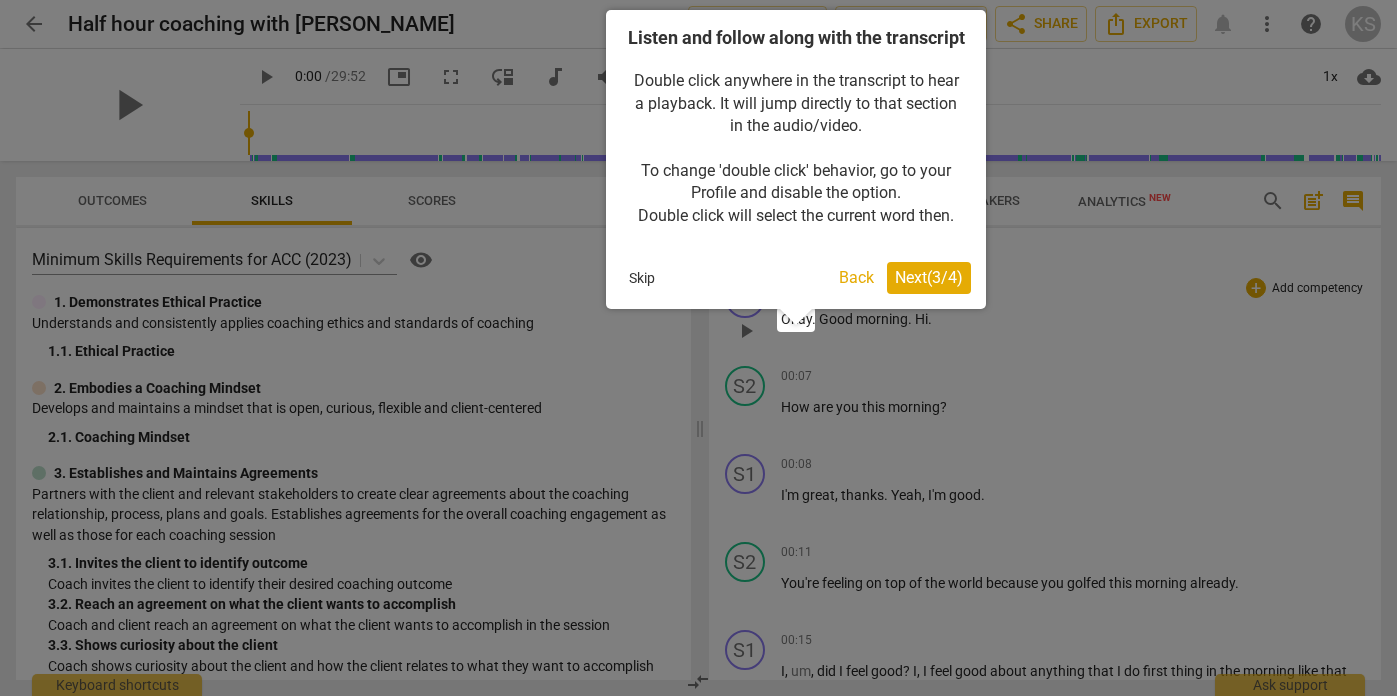 click on "Next  ( 3 / 4 )" at bounding box center [929, 277] 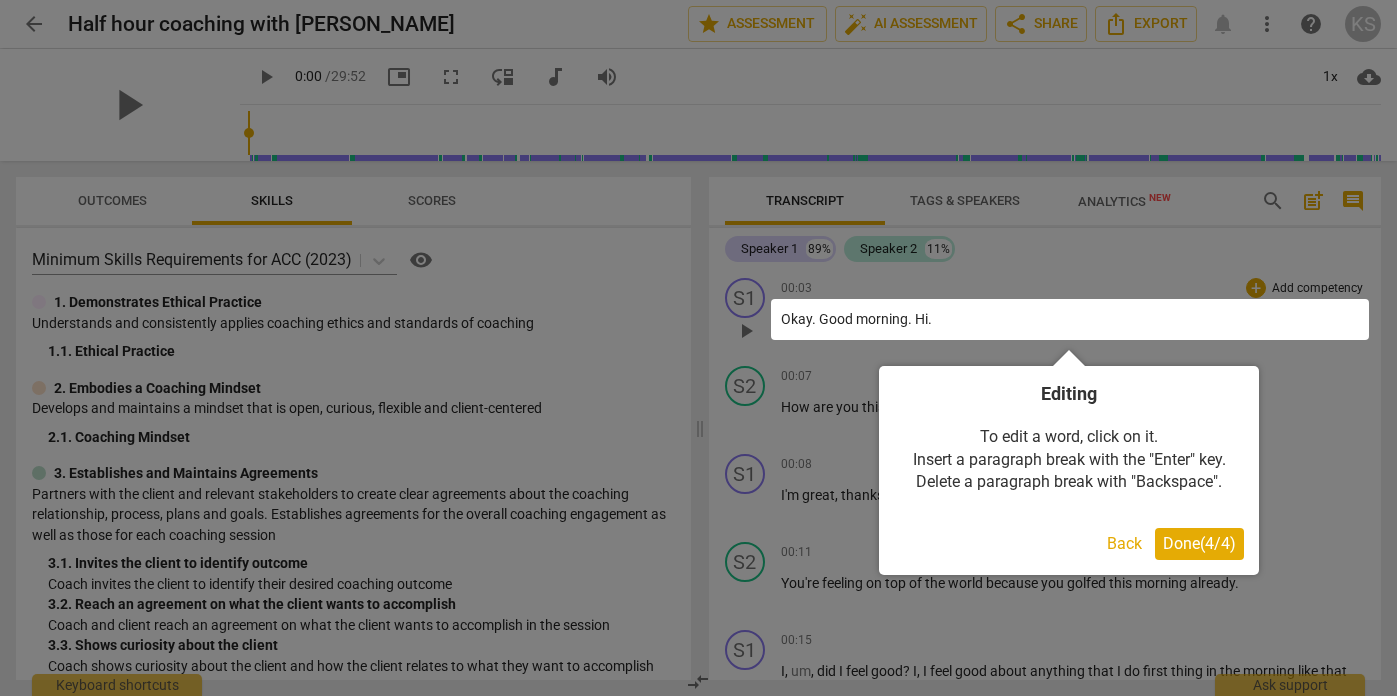 click on "Done  ( 4 / 4 )" at bounding box center (1199, 543) 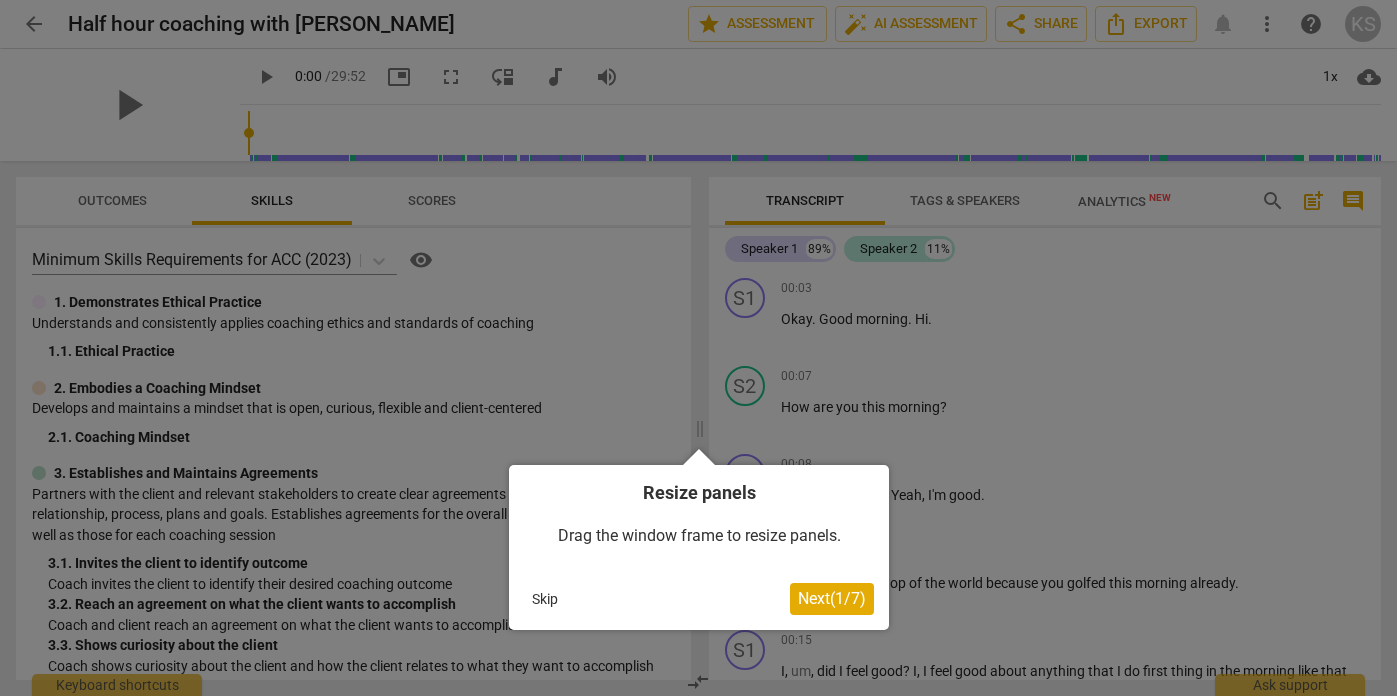 click on "Skip" at bounding box center (545, 599) 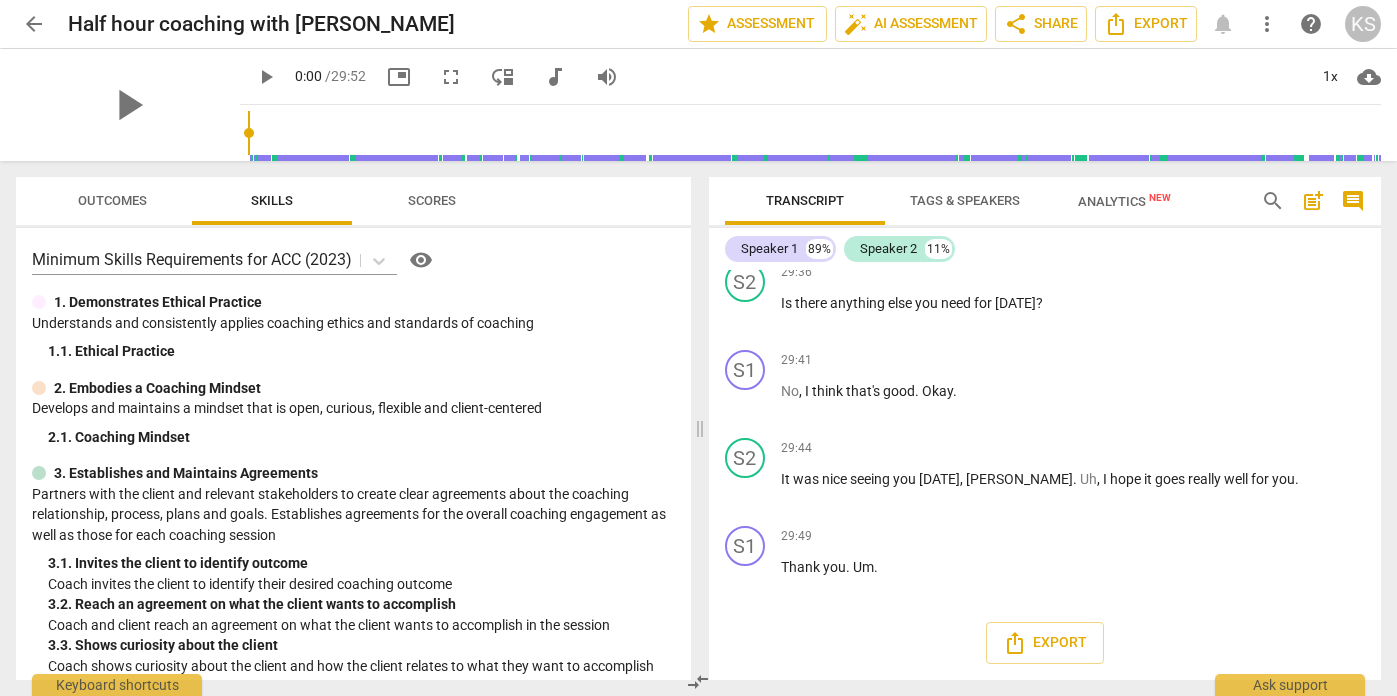 scroll, scrollTop: 10306, scrollLeft: 0, axis: vertical 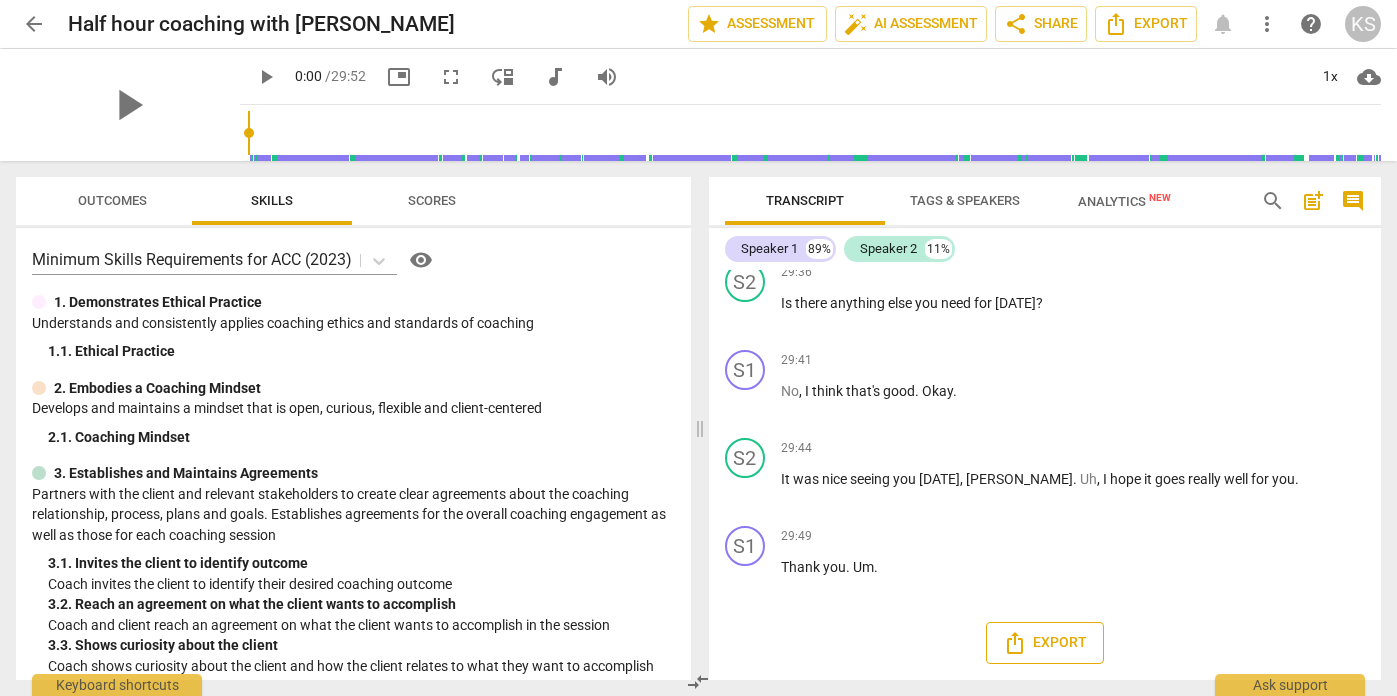 click on "Export" at bounding box center [1045, 643] 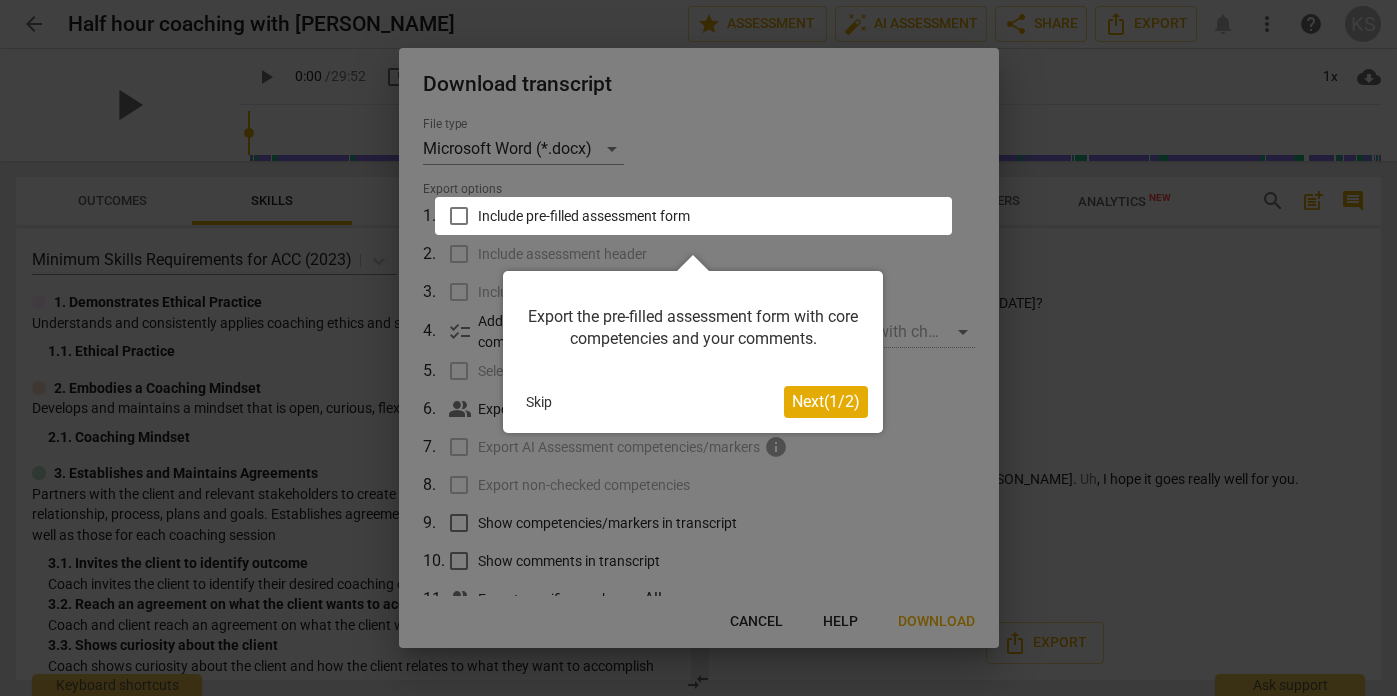 click on "Next  ( 1 / 2 )" at bounding box center [826, 401] 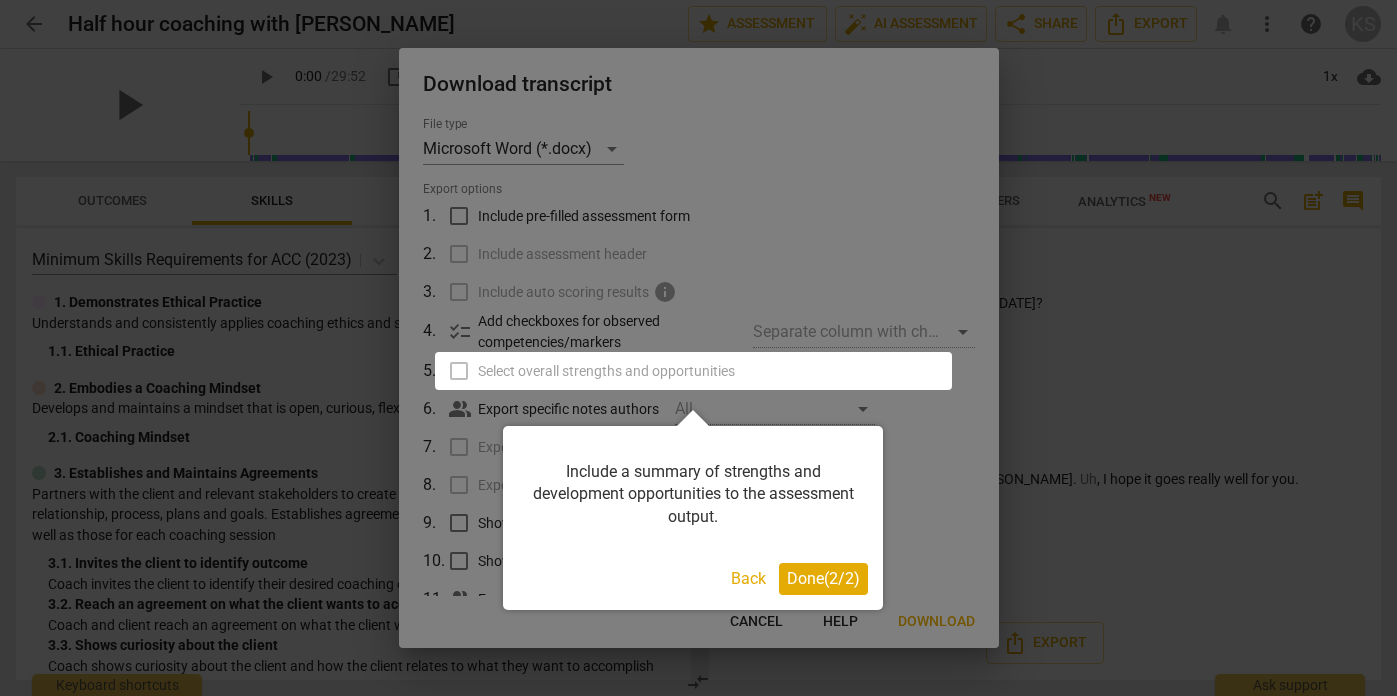 click on "Done  ( 2 / 2 )" at bounding box center [823, 578] 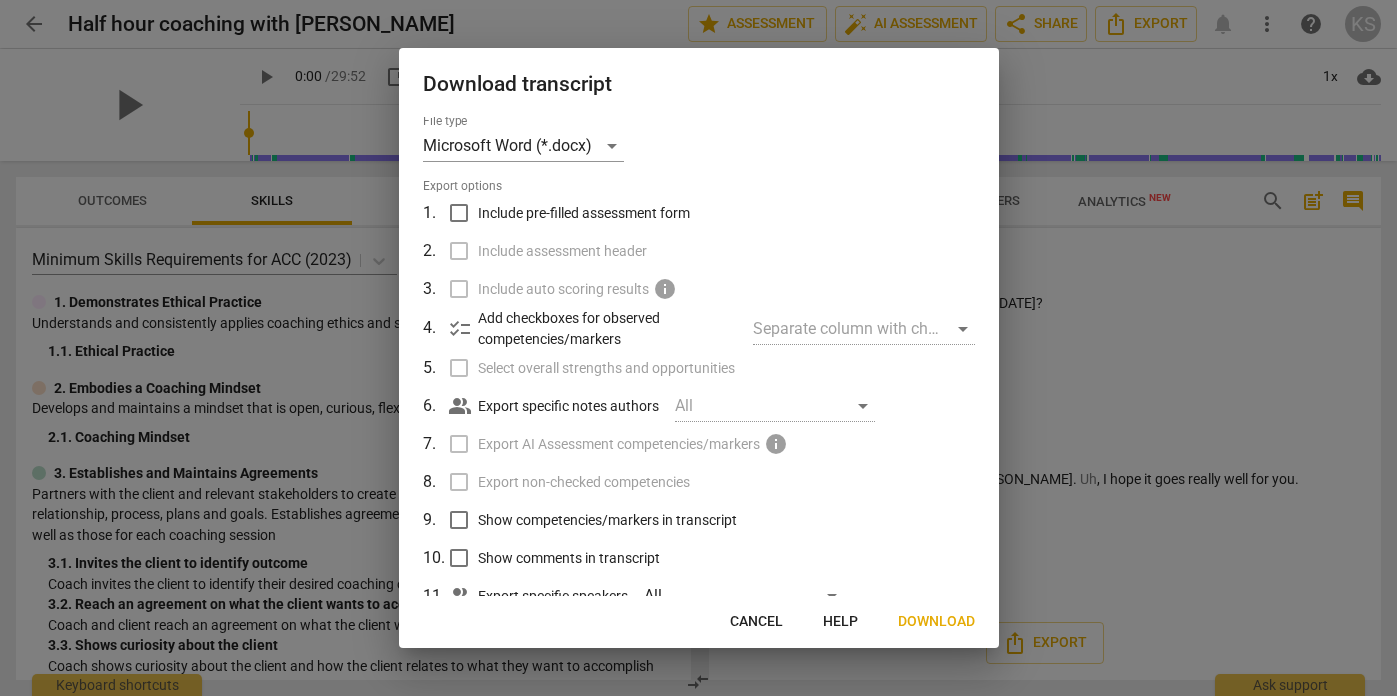 scroll, scrollTop: 0, scrollLeft: 0, axis: both 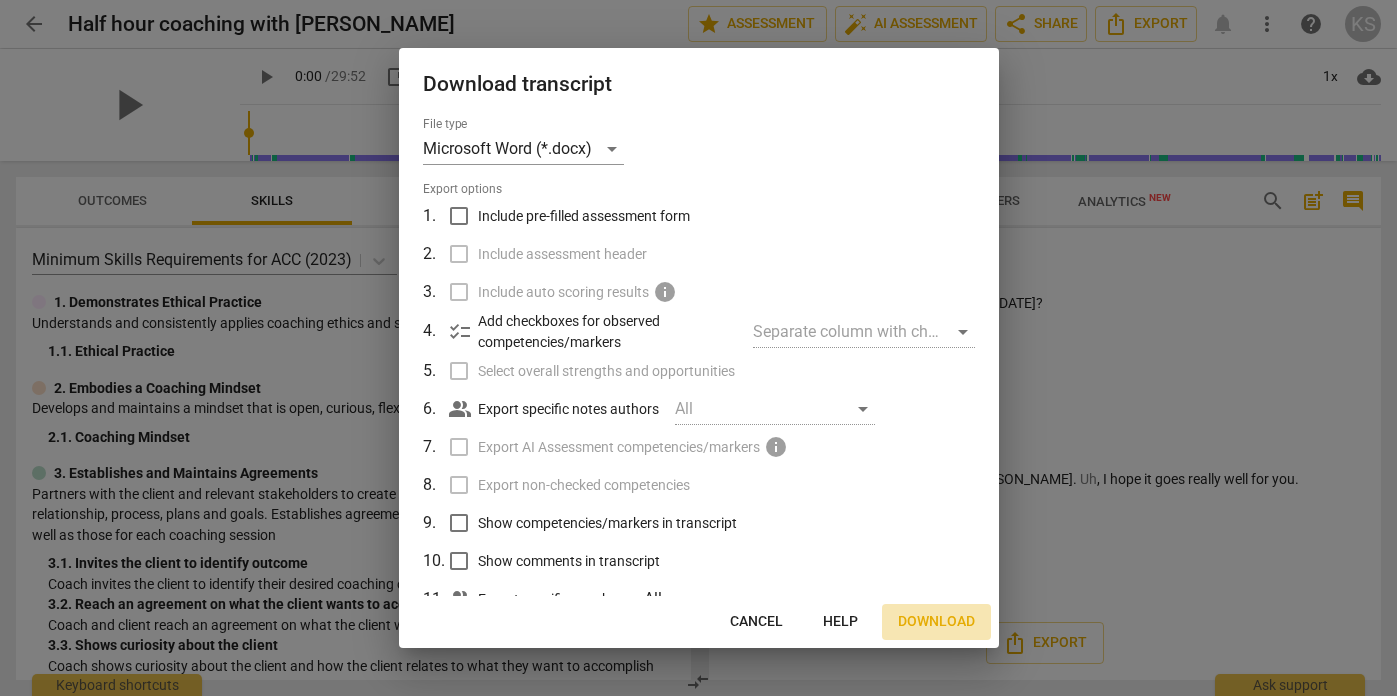 click on "Download" at bounding box center (936, 622) 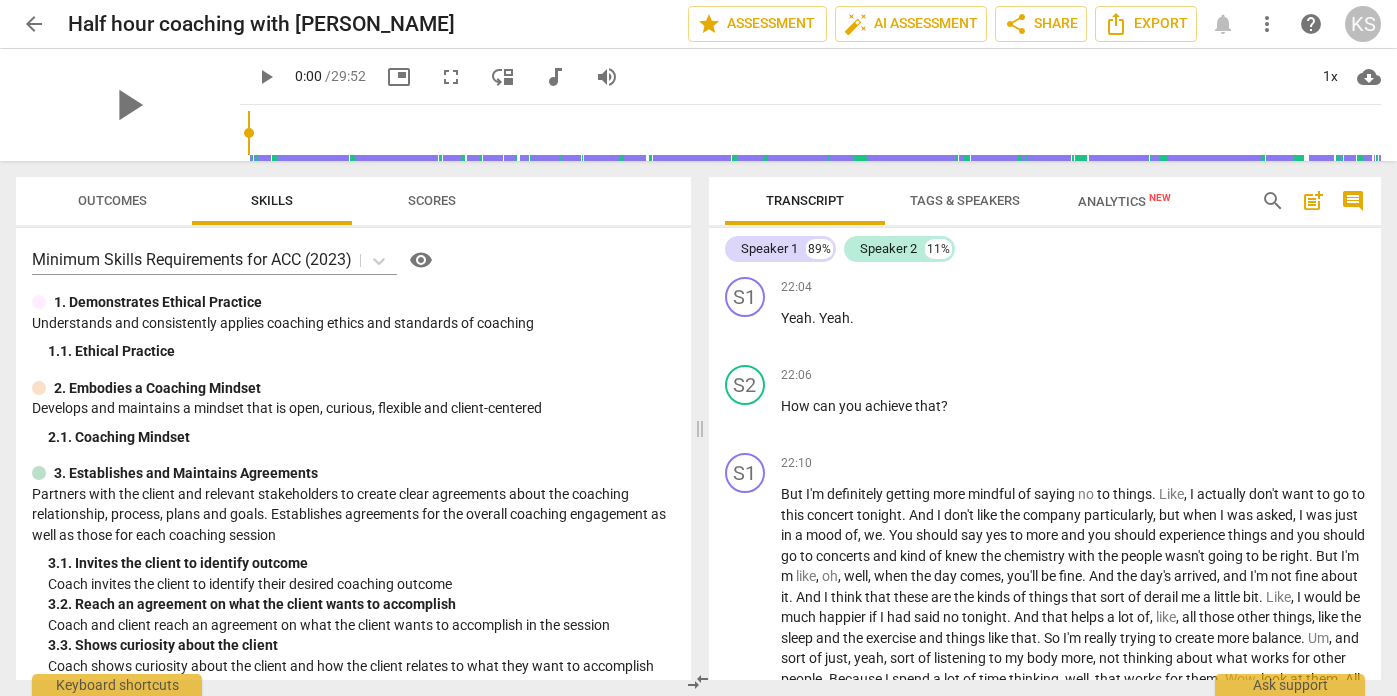 scroll, scrollTop: 7756, scrollLeft: 0, axis: vertical 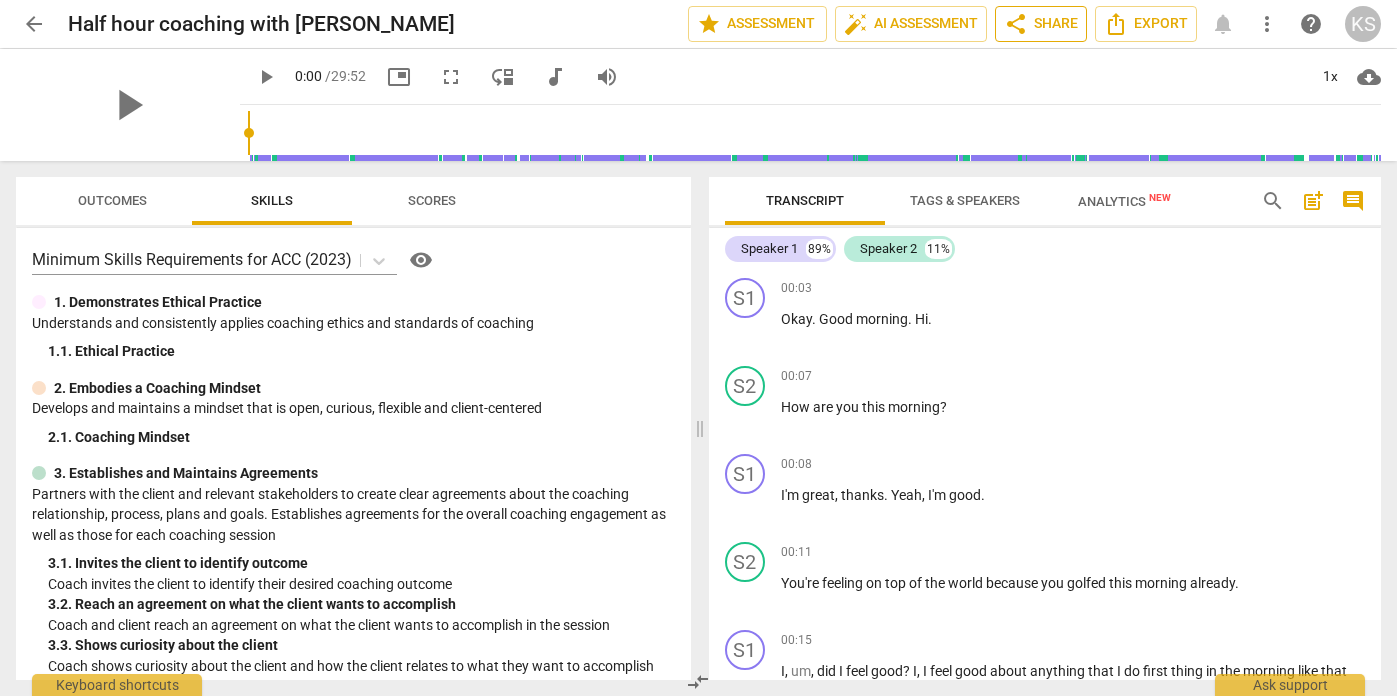 click on "share    Share" at bounding box center (1041, 24) 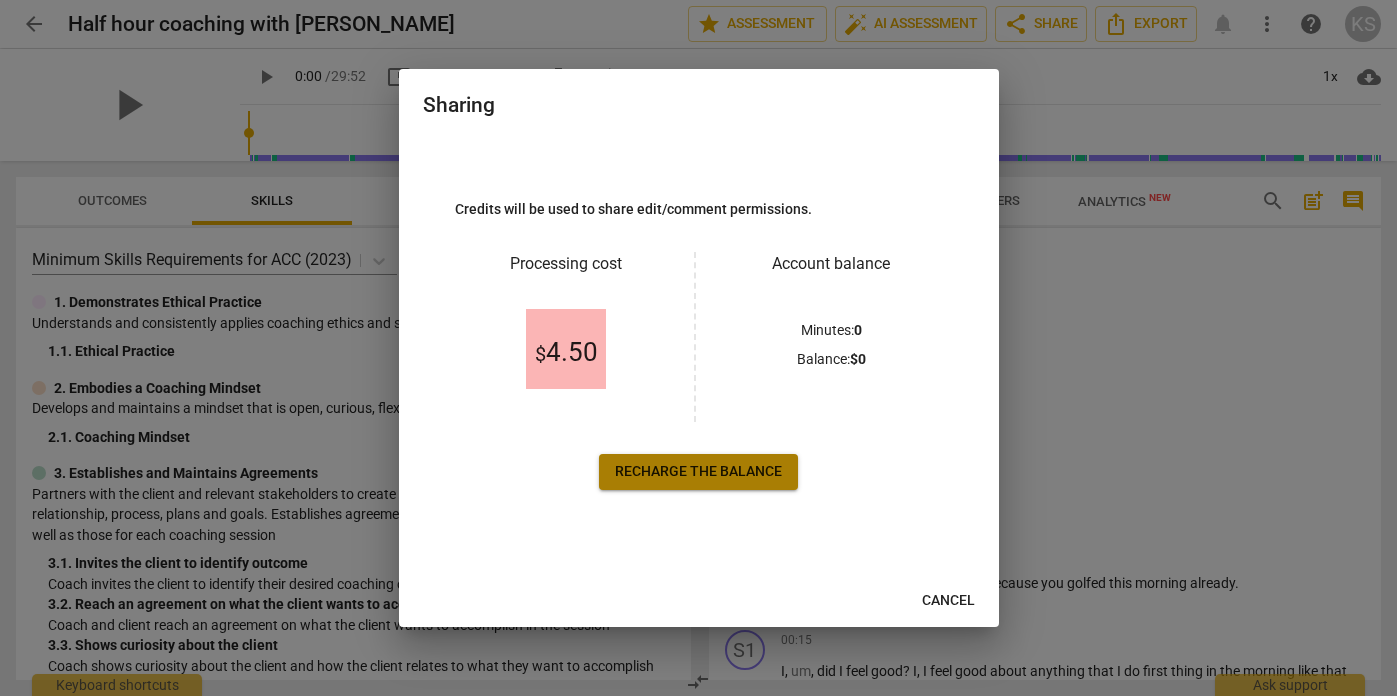 click on "Recharge the balance" at bounding box center [698, 472] 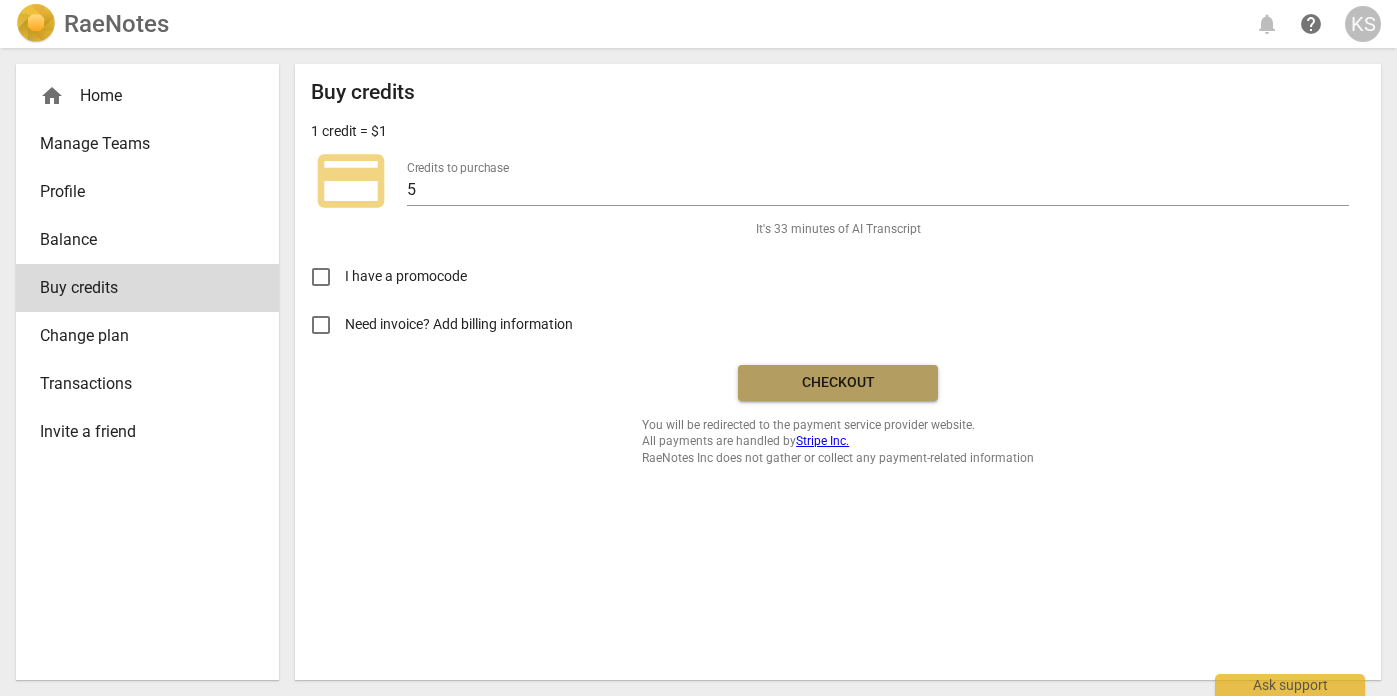 click on "Checkout" at bounding box center [838, 383] 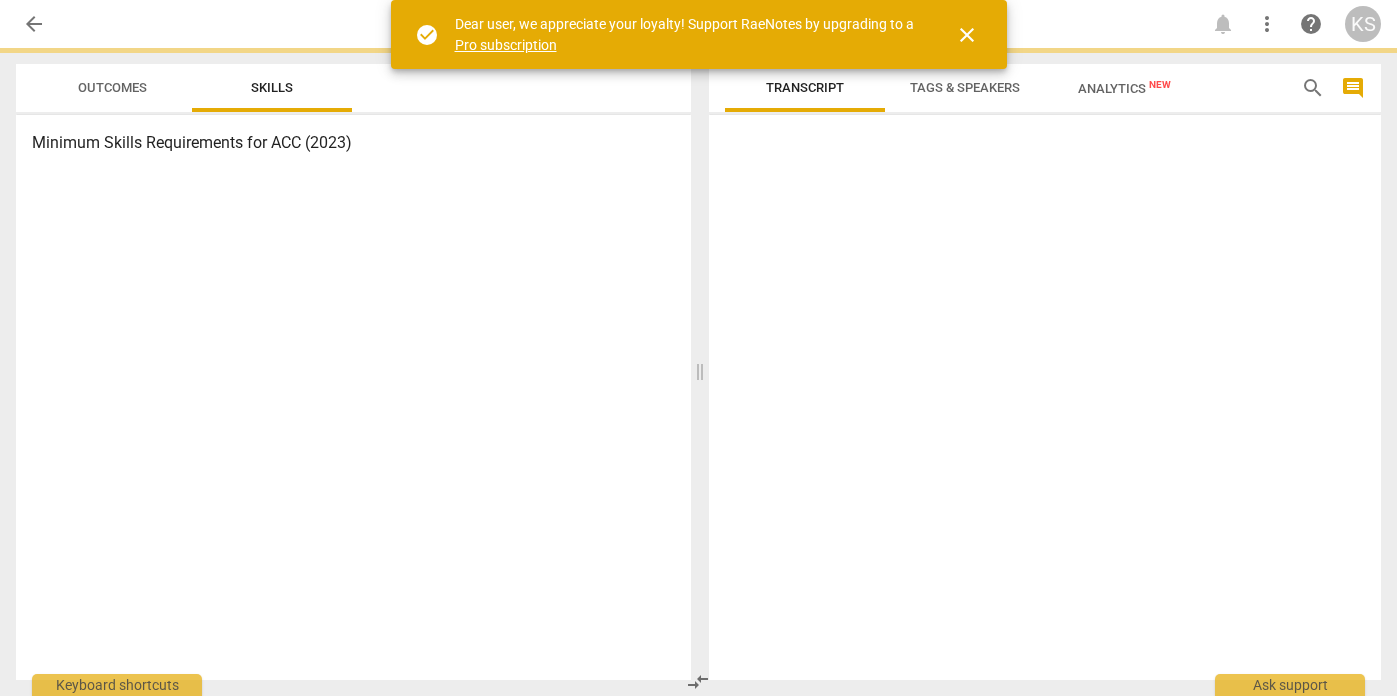 scroll, scrollTop: 0, scrollLeft: 0, axis: both 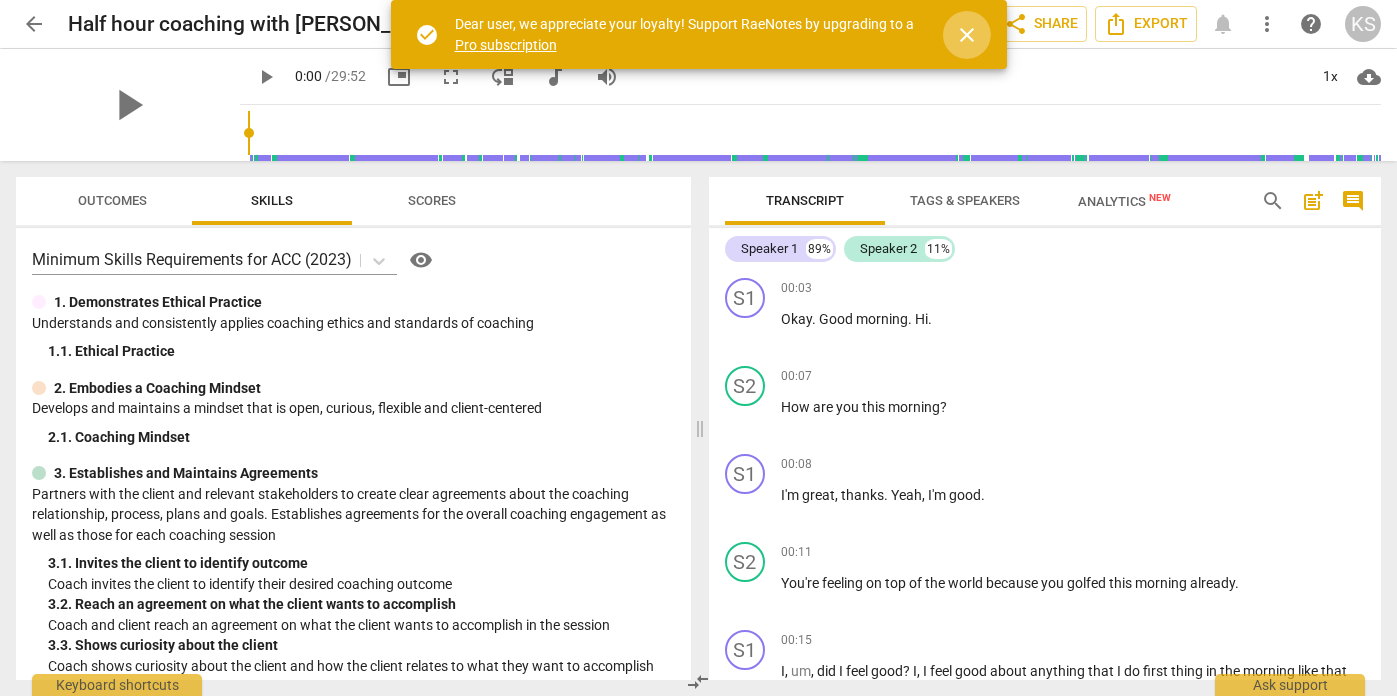 click on "close" at bounding box center [967, 35] 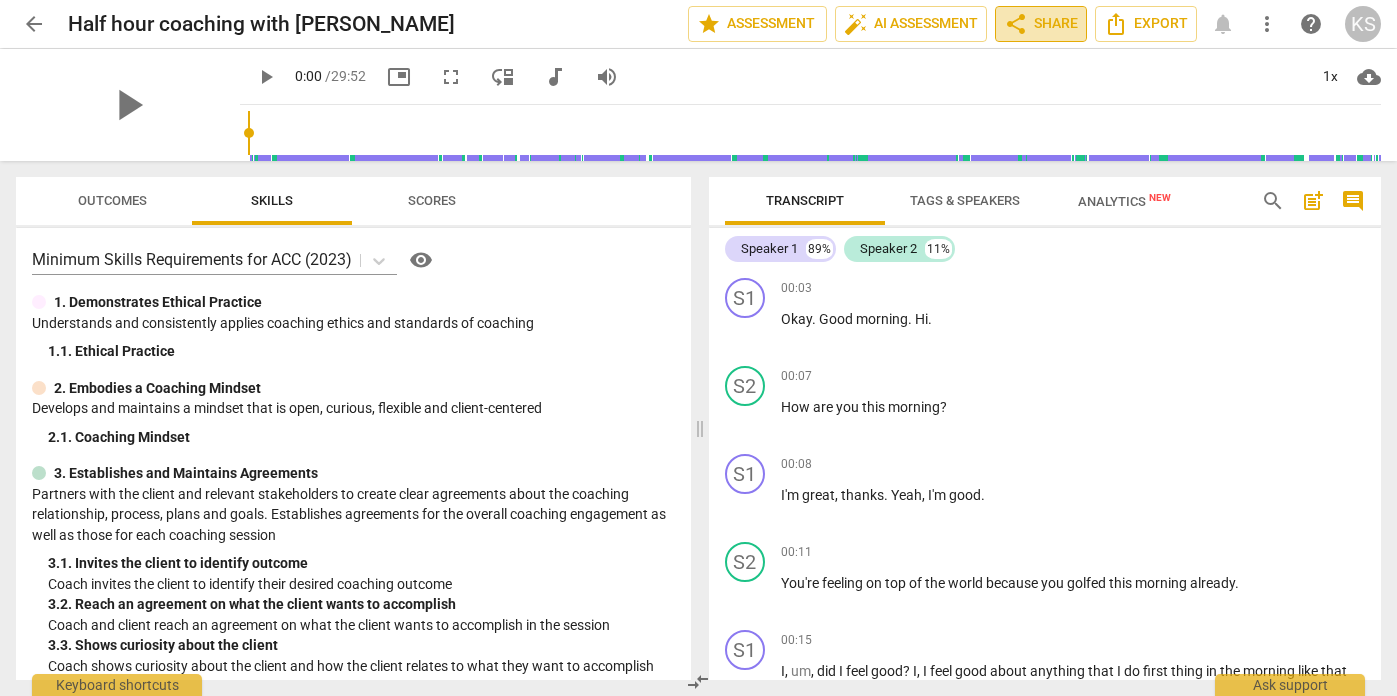 click on "share    Share" at bounding box center [1041, 24] 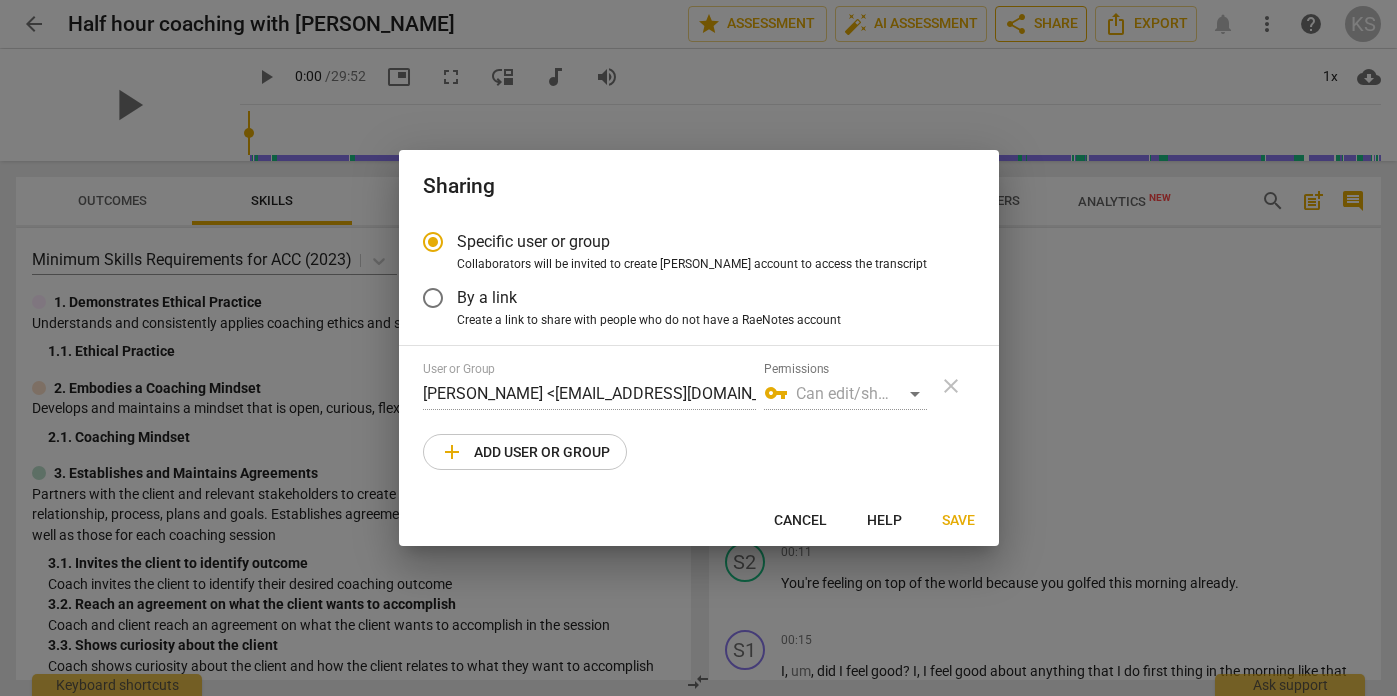 radio on "false" 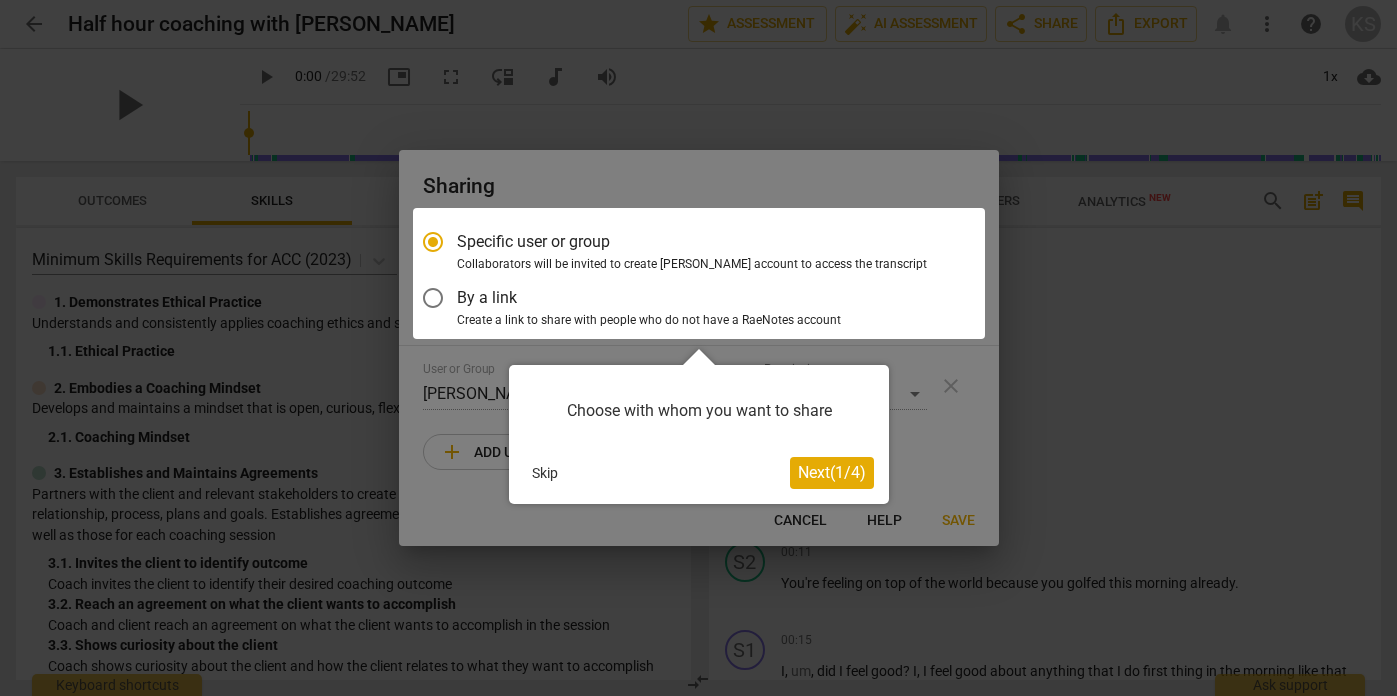 click at bounding box center (699, 273) 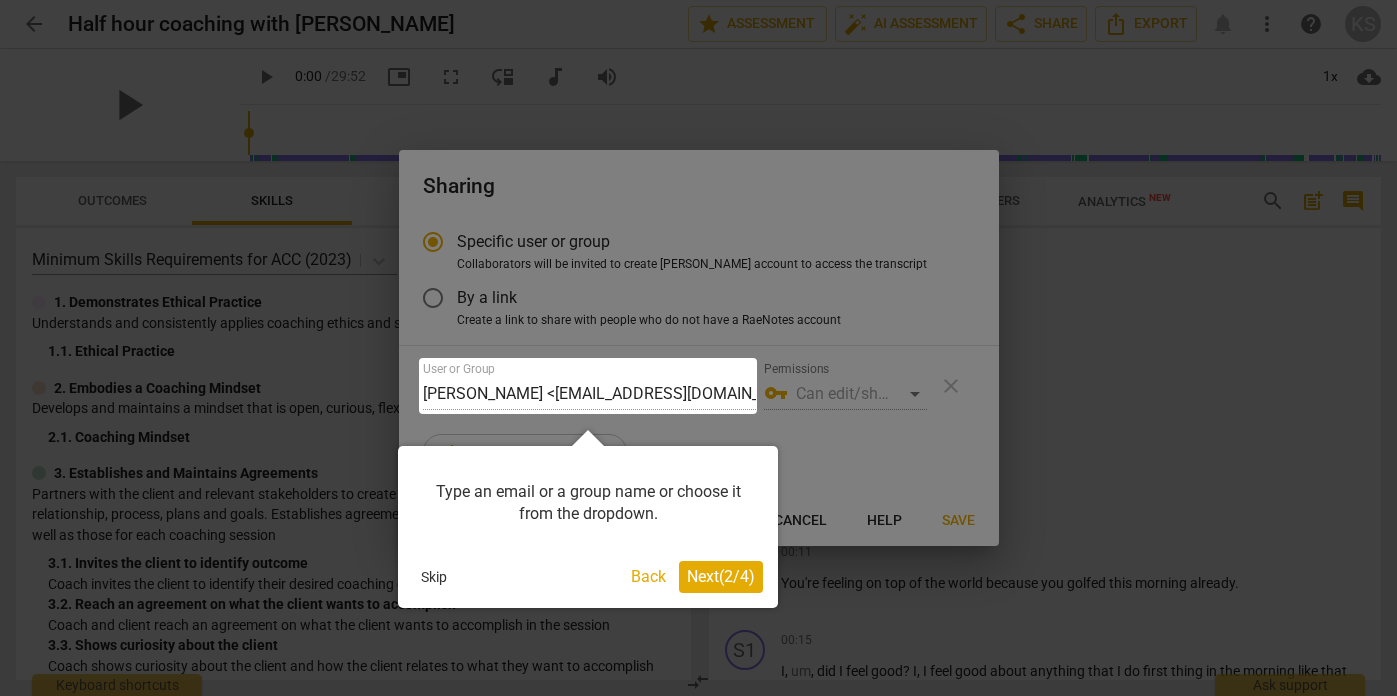 click on "Next  ( 2 / 4 )" at bounding box center [721, 576] 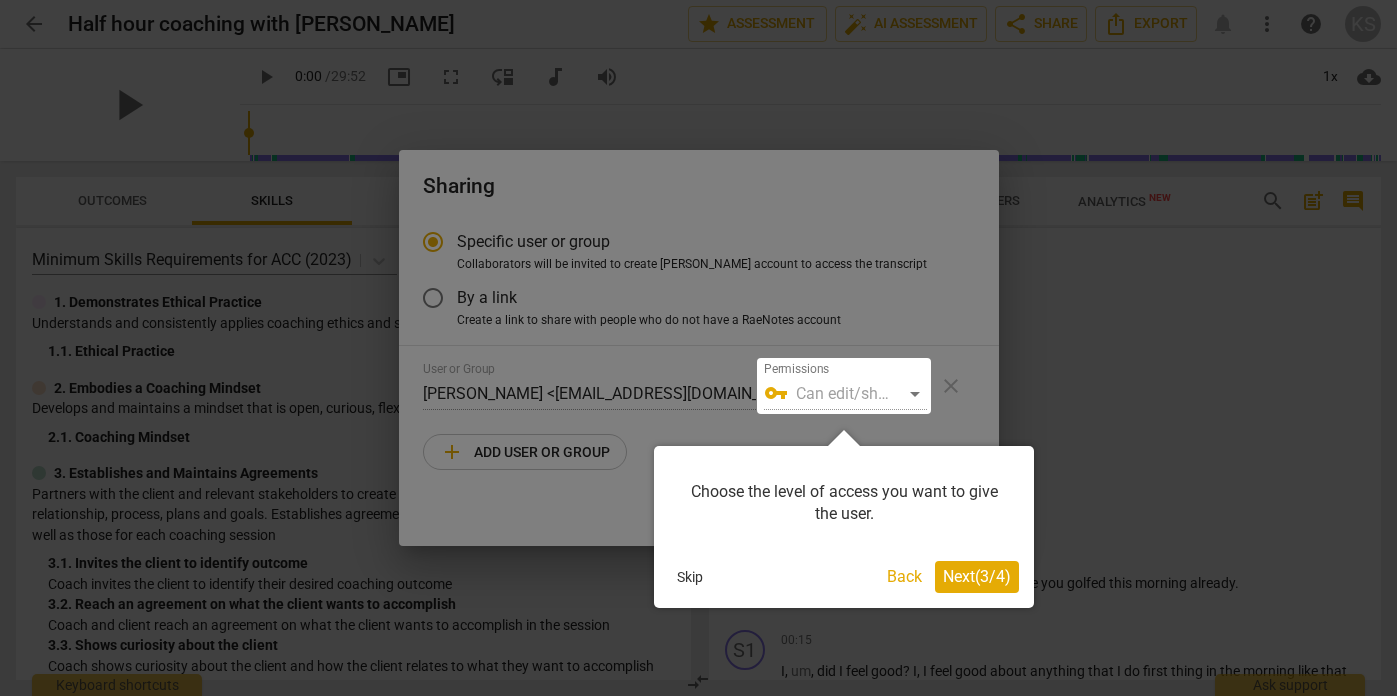 click on "Next  ( 3 / 4 )" at bounding box center (977, 576) 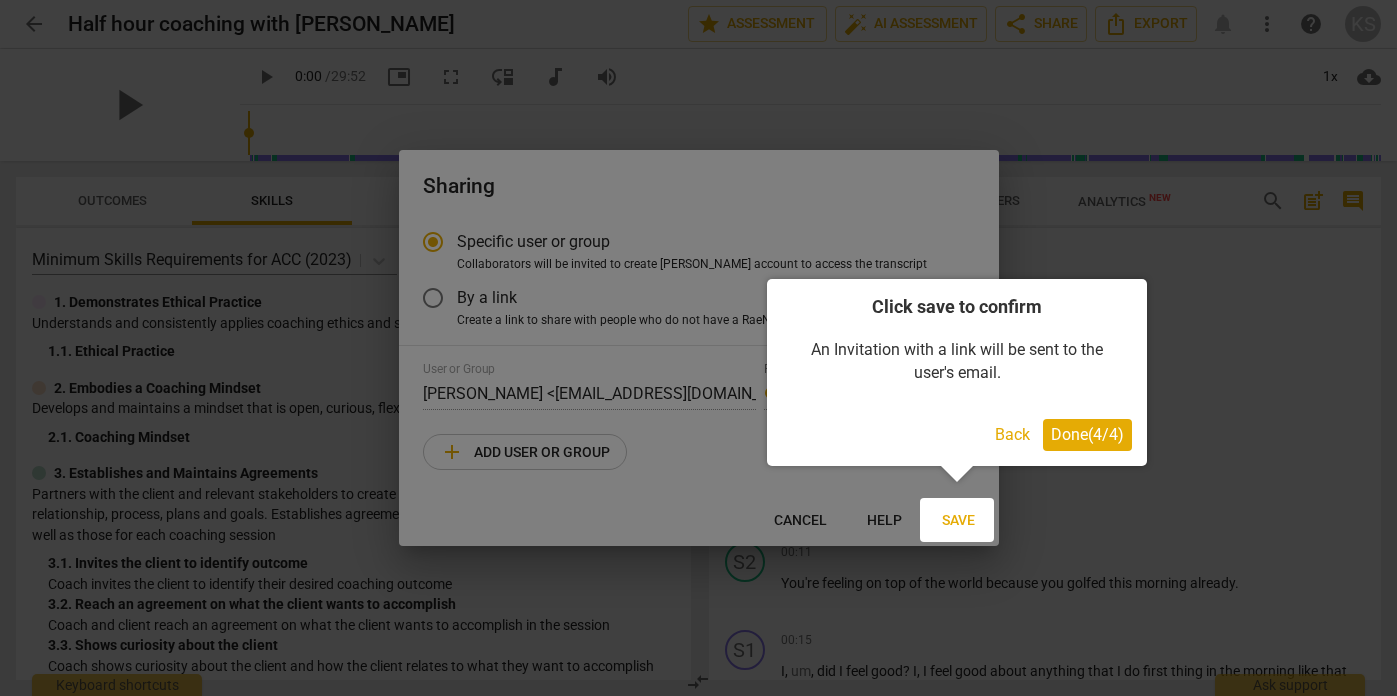 click on "Done  ( 4 / 4 )" at bounding box center (1087, 434) 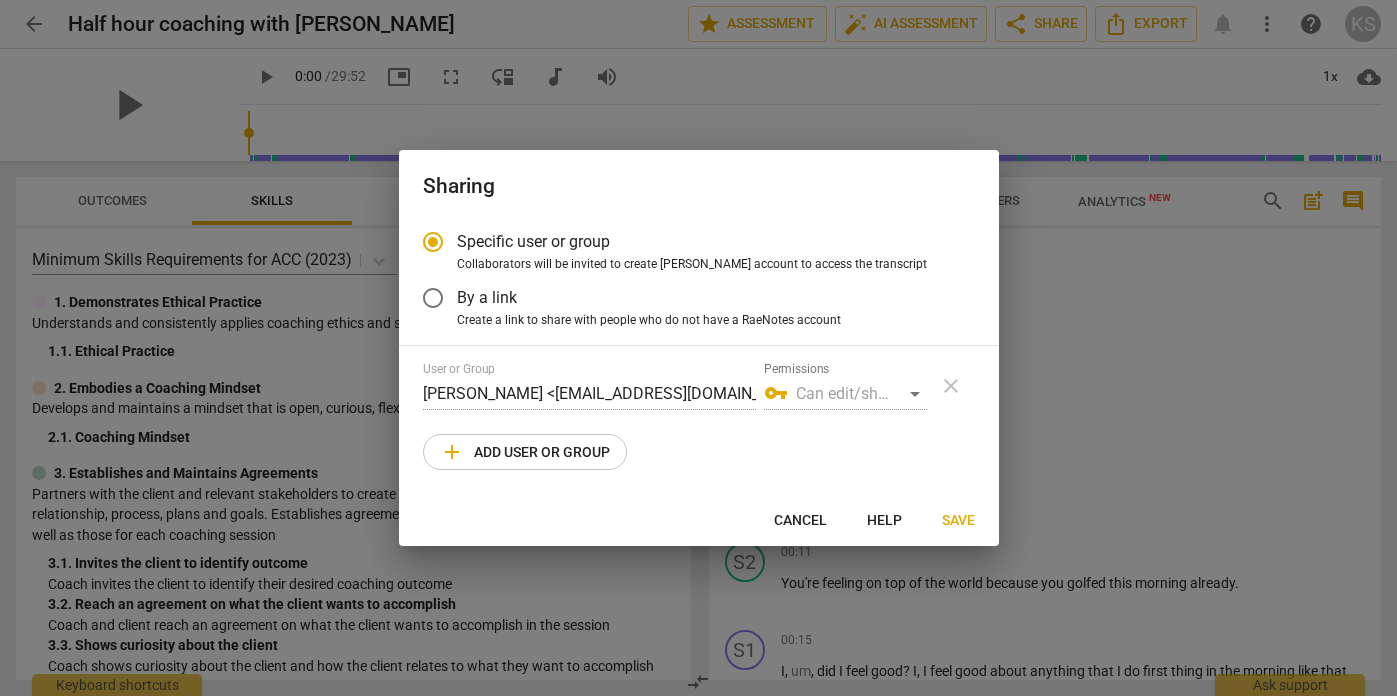 click on "By a link" at bounding box center [433, 298] 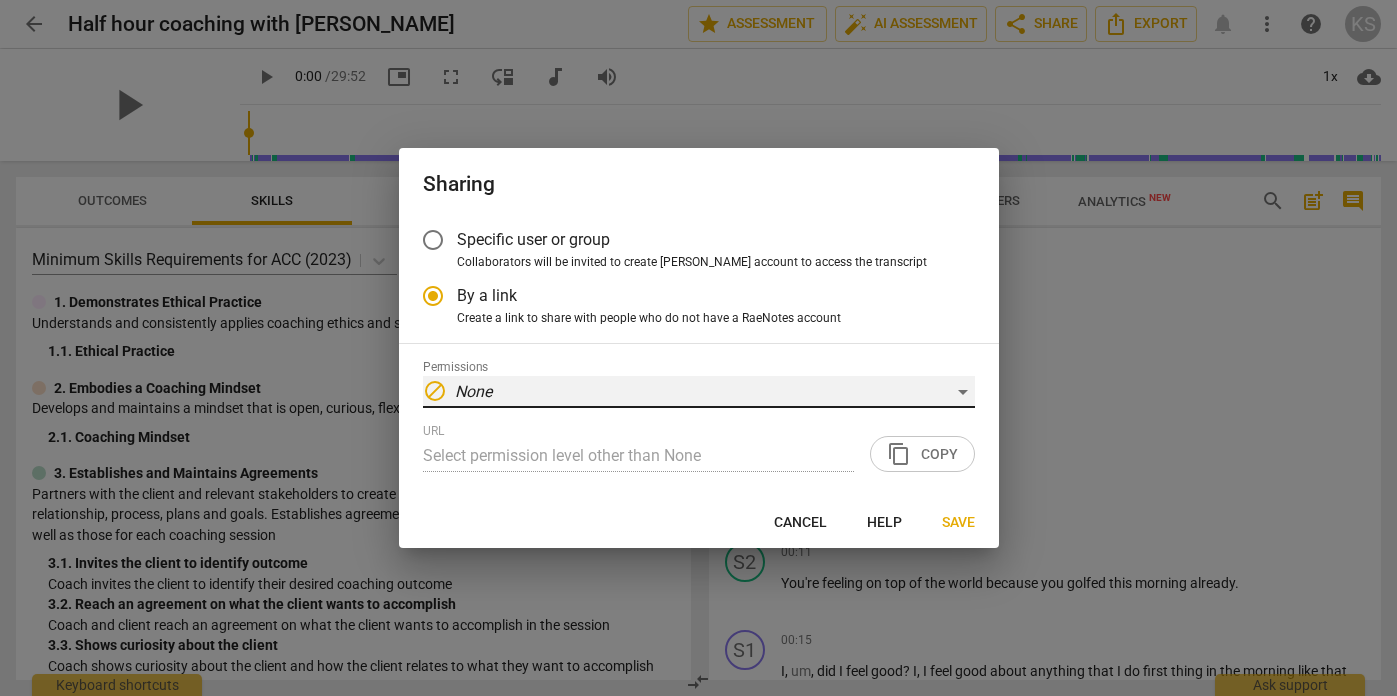 click on "block None" at bounding box center (699, 392) 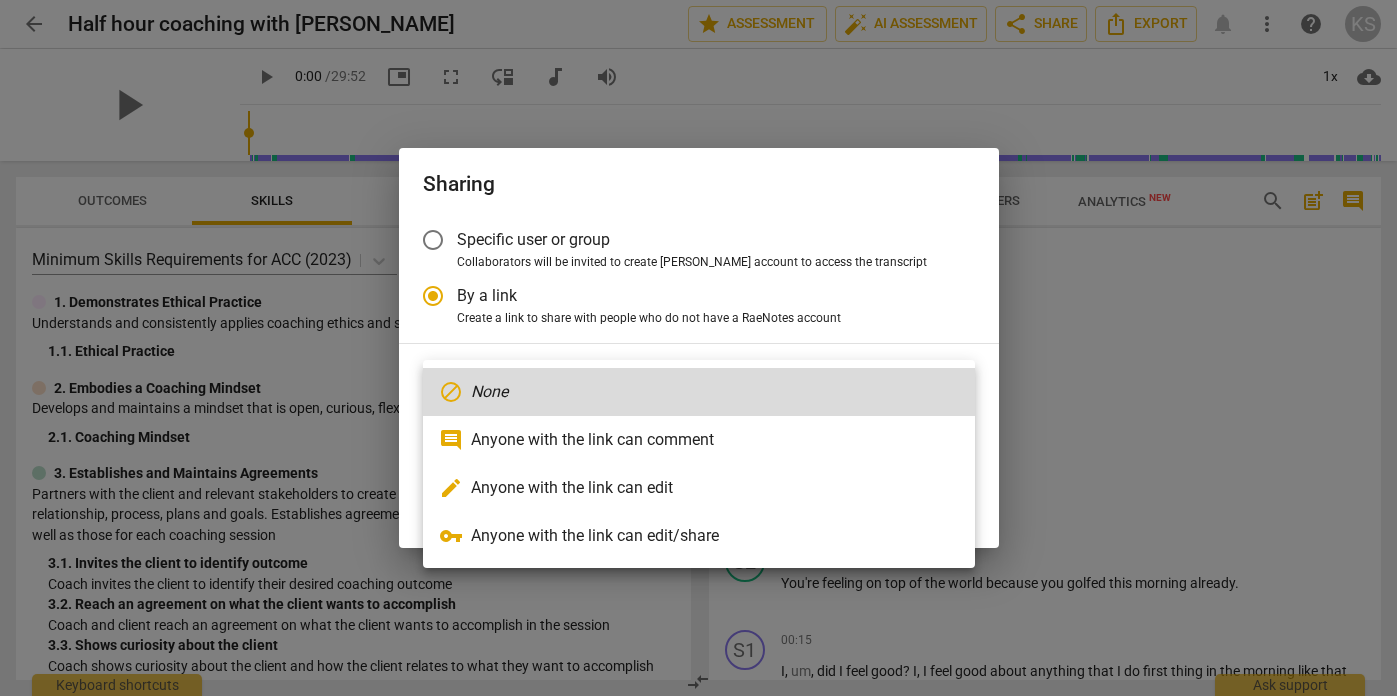 click on "vpn_key Anyone with the link can edit/share" at bounding box center [699, 536] 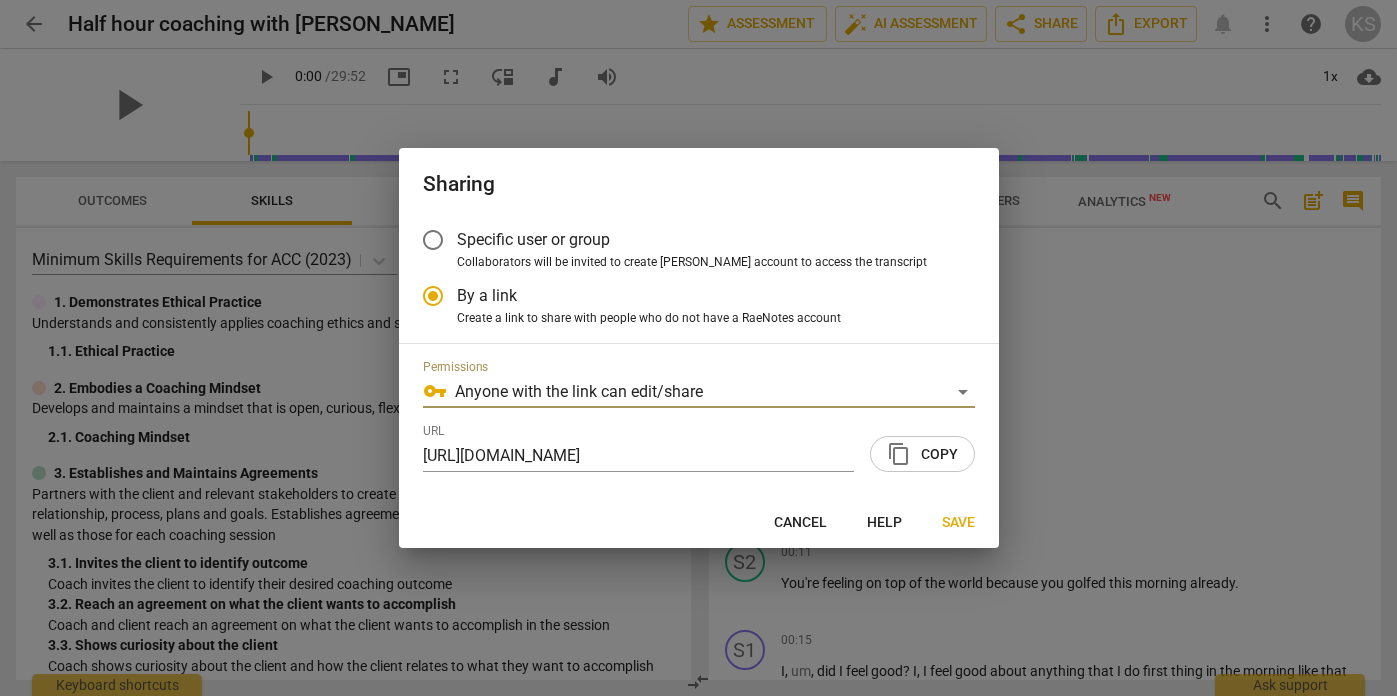 click on "content_copy   Copy" at bounding box center [922, 454] 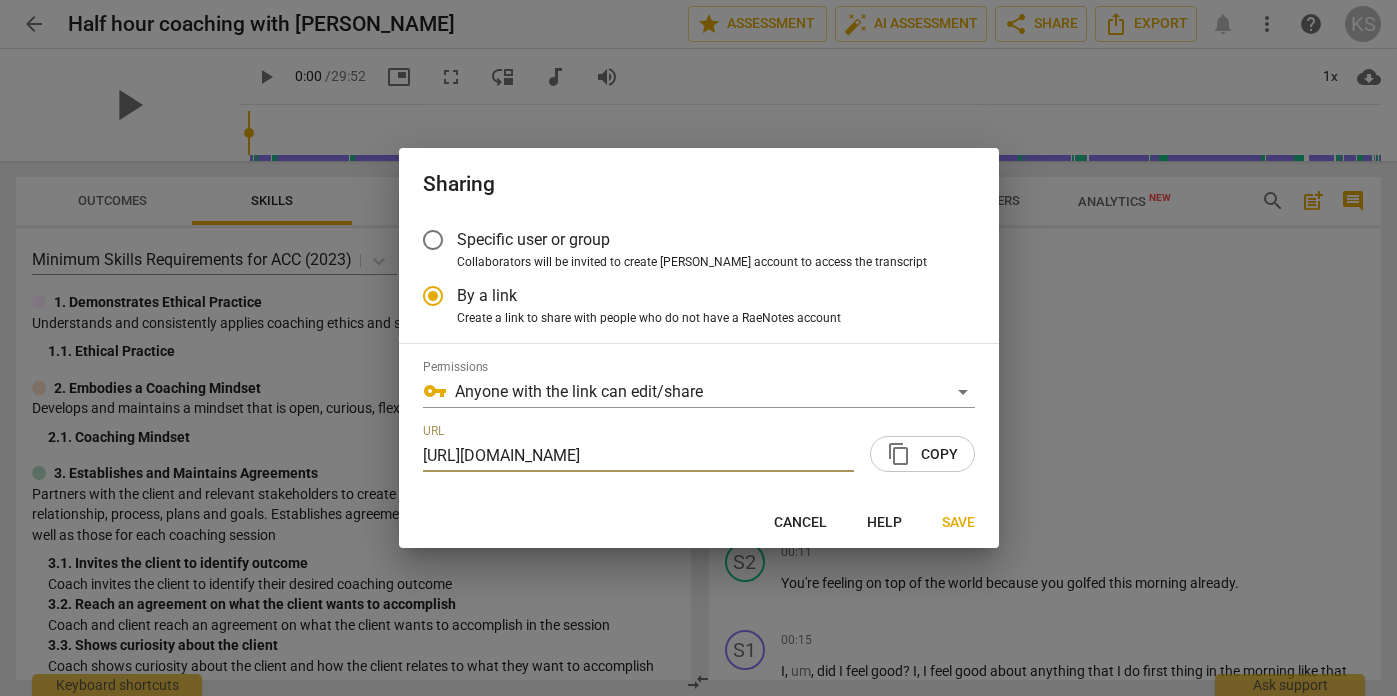 click on "Cancel" at bounding box center (800, 523) 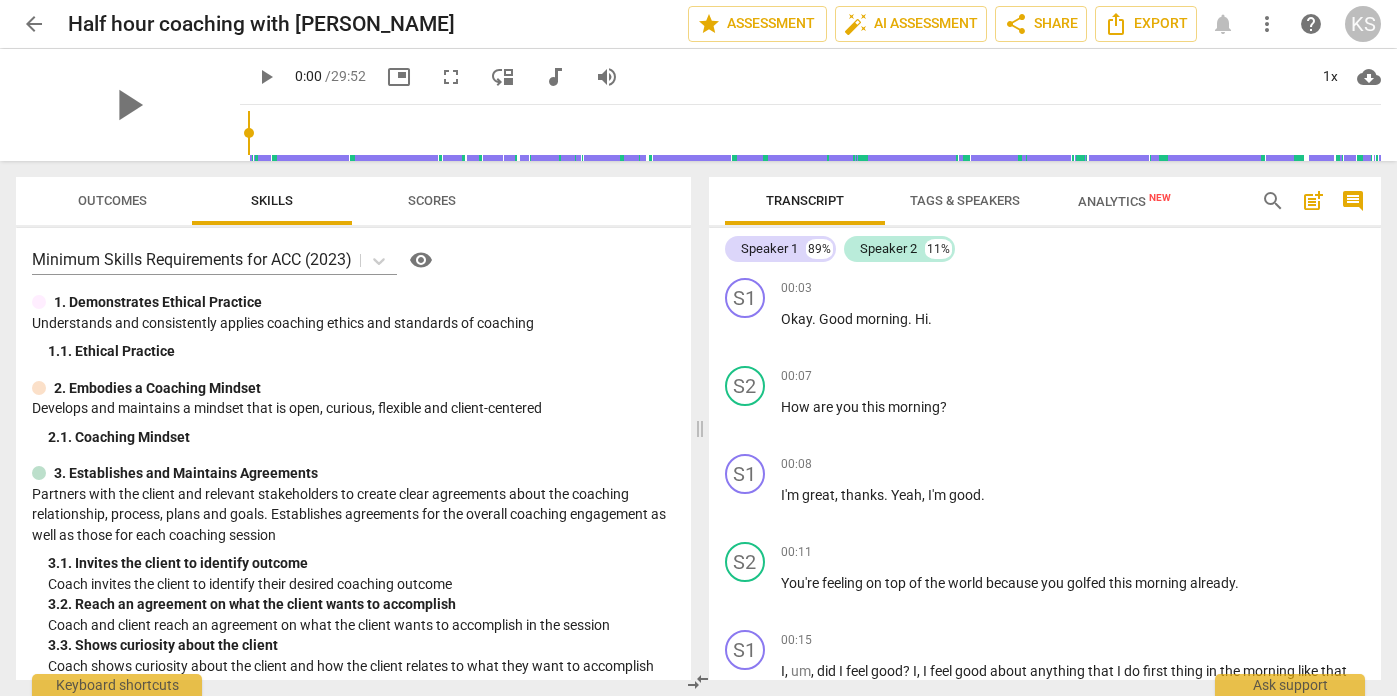 click on "KS" at bounding box center (1363, 24) 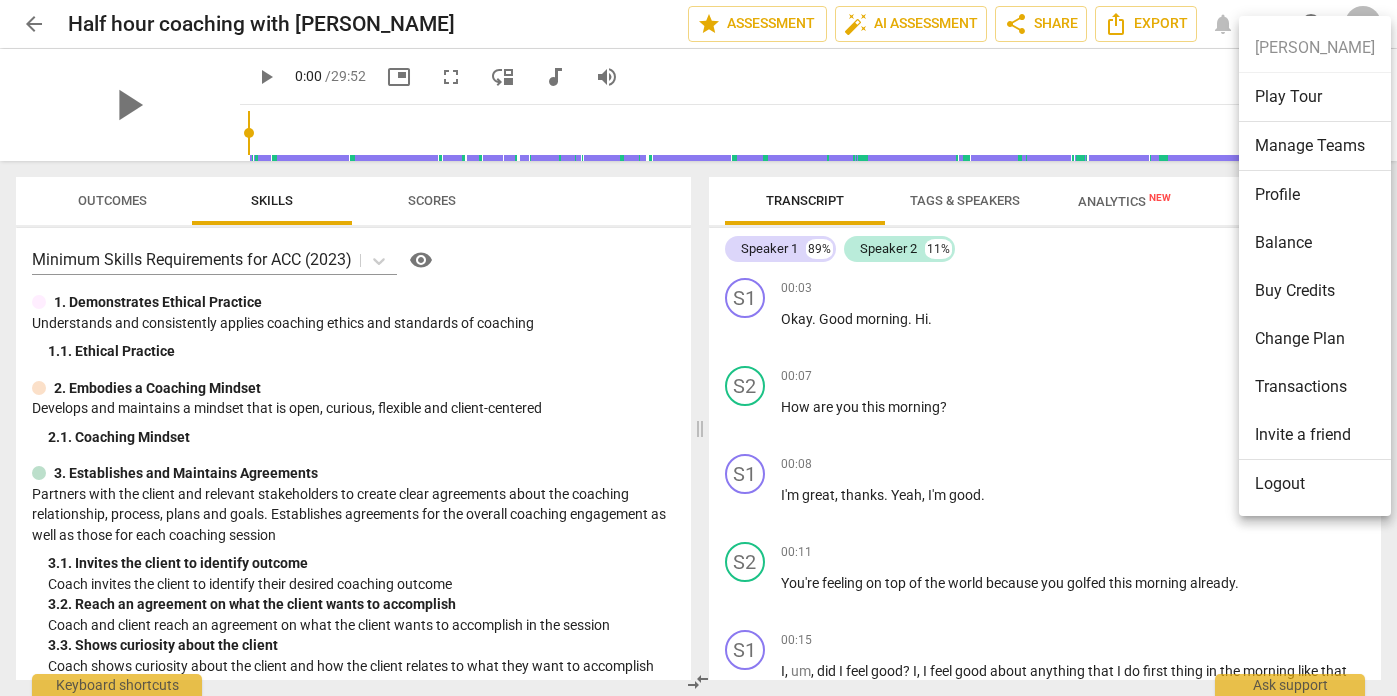 click on "Logout" at bounding box center [1315, 484] 